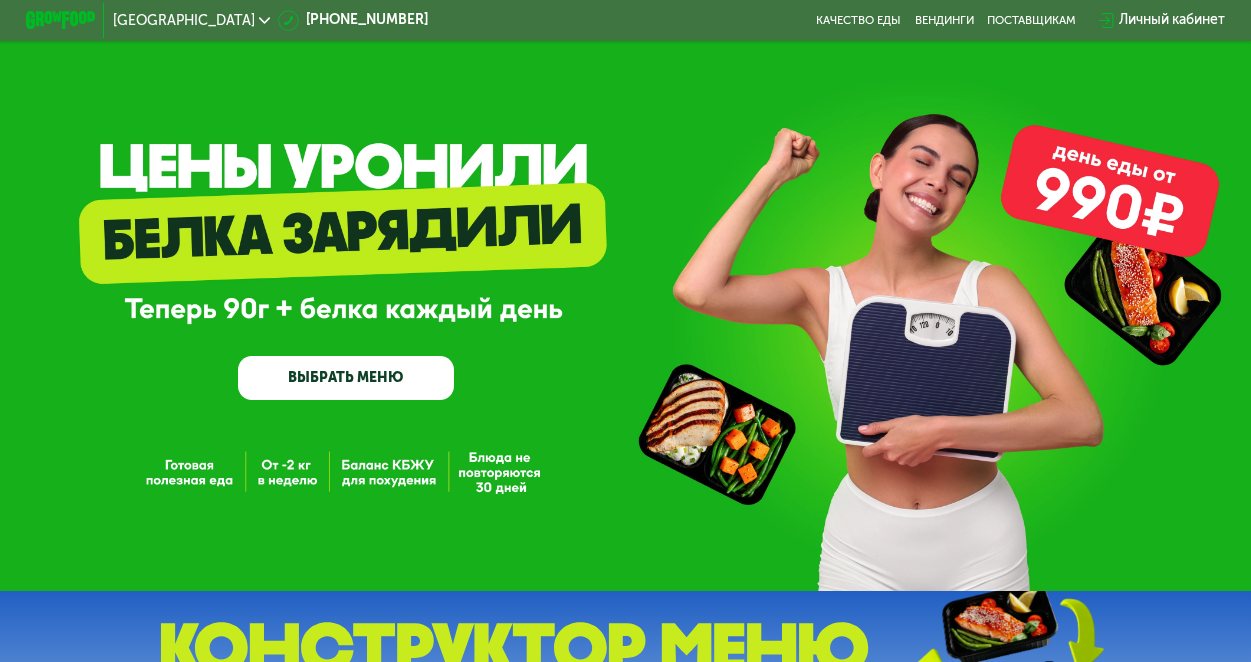 scroll, scrollTop: 0, scrollLeft: 0, axis: both 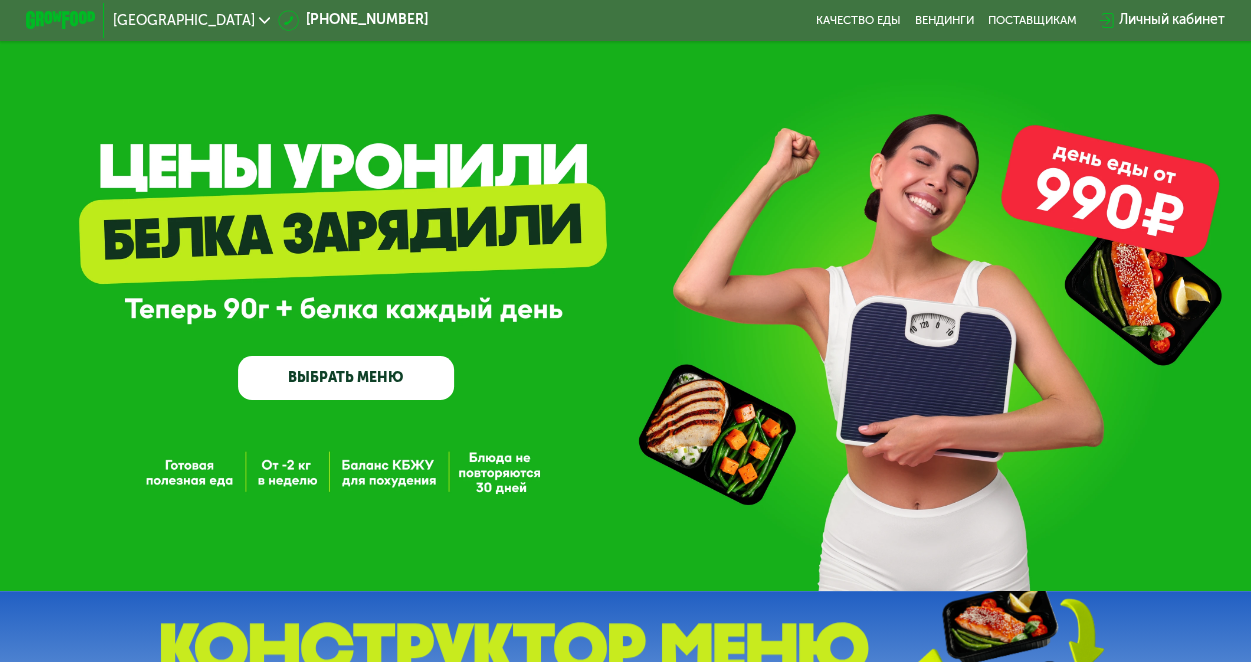 click on "ВЫБРАТЬ МЕНЮ" at bounding box center (346, 377) 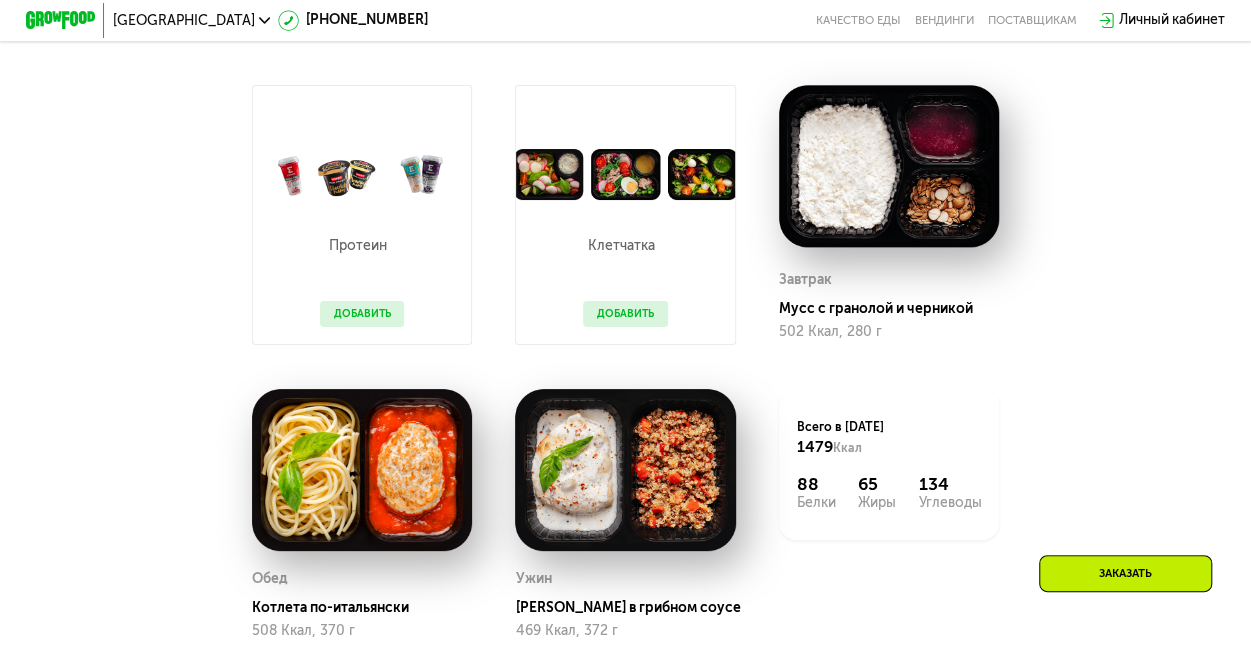 scroll, scrollTop: 1067, scrollLeft: 0, axis: vertical 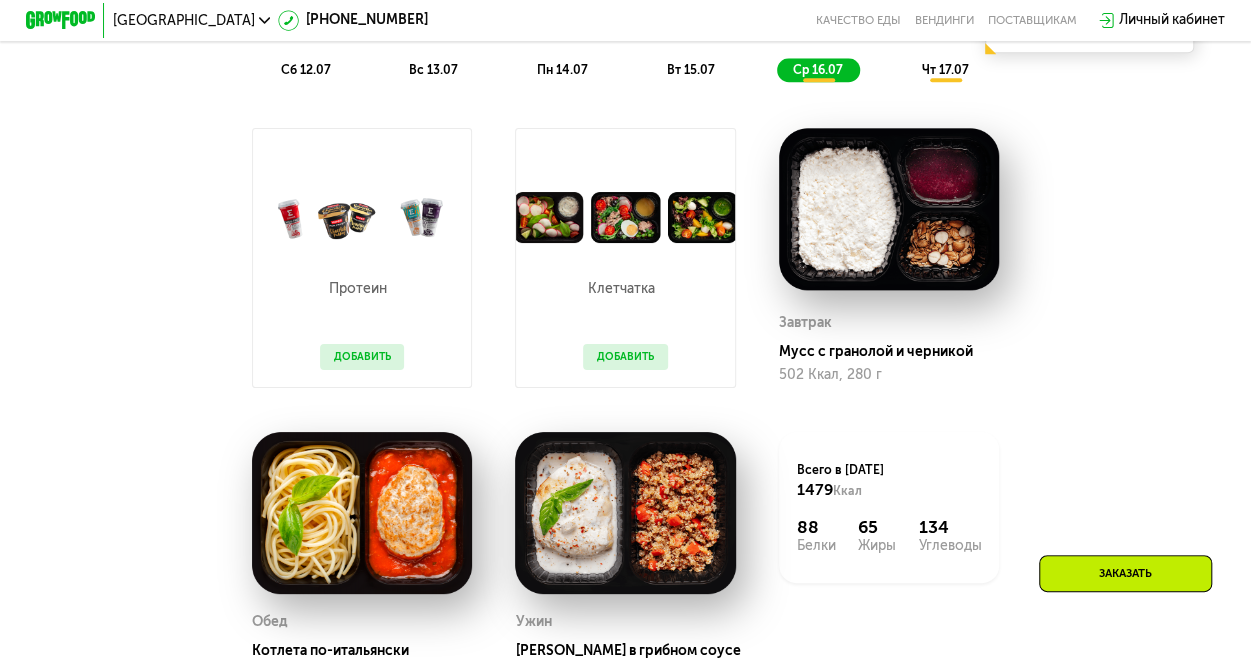 click on "Добавить" at bounding box center (625, 357) 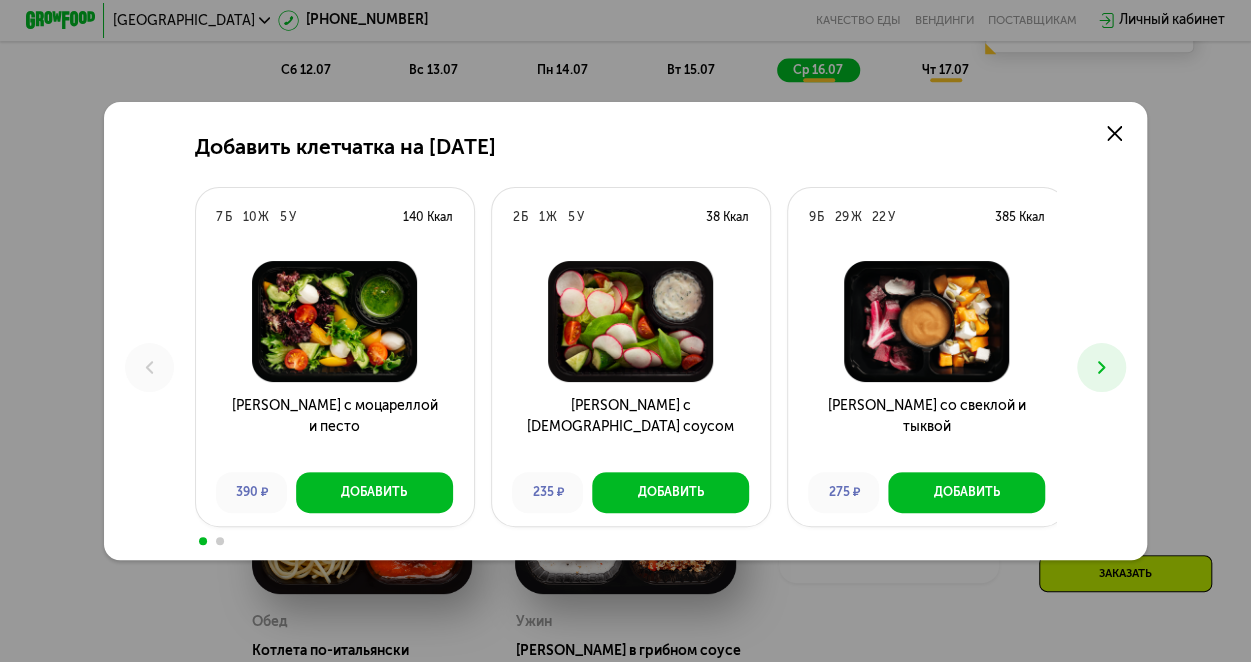scroll, scrollTop: 0, scrollLeft: 0, axis: both 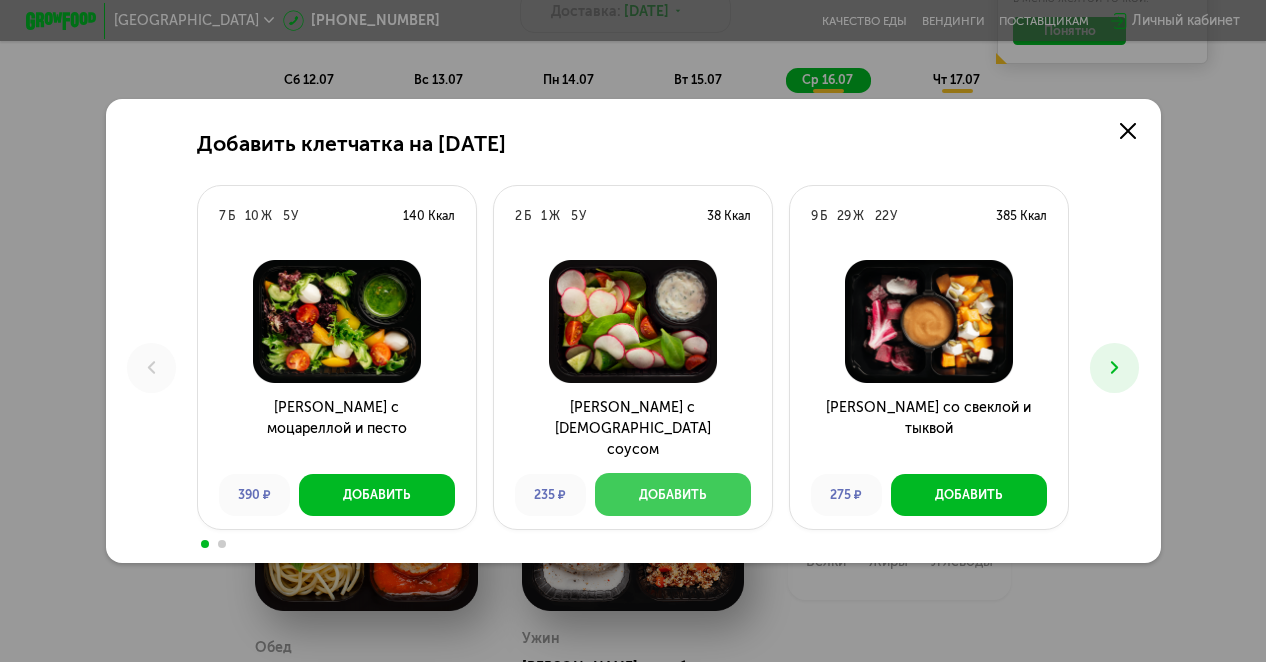 click on "Добавить" at bounding box center (673, 494) 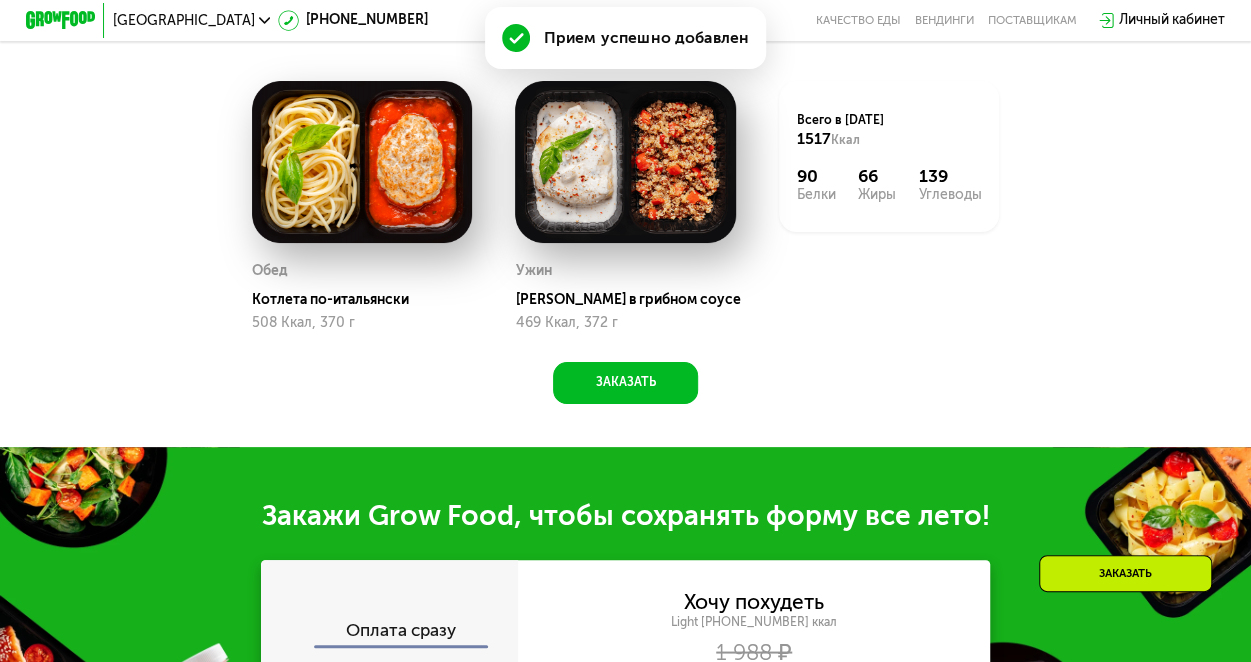 scroll, scrollTop: 1967, scrollLeft: 0, axis: vertical 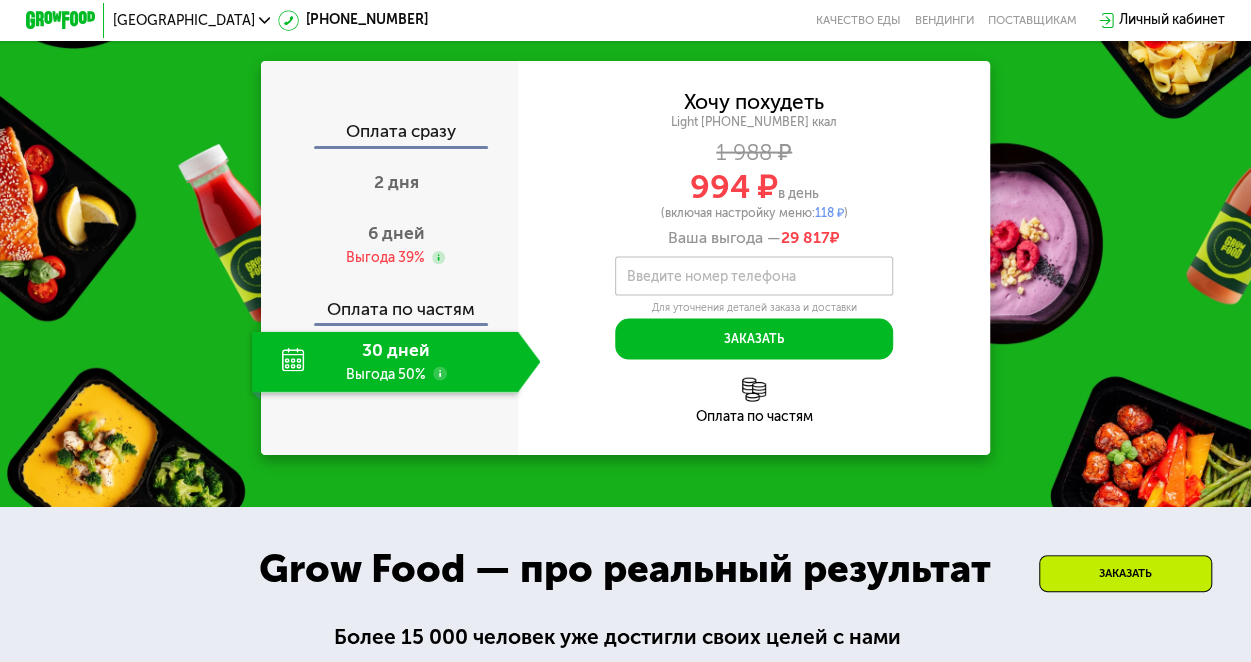 click on "Оплата по частям" 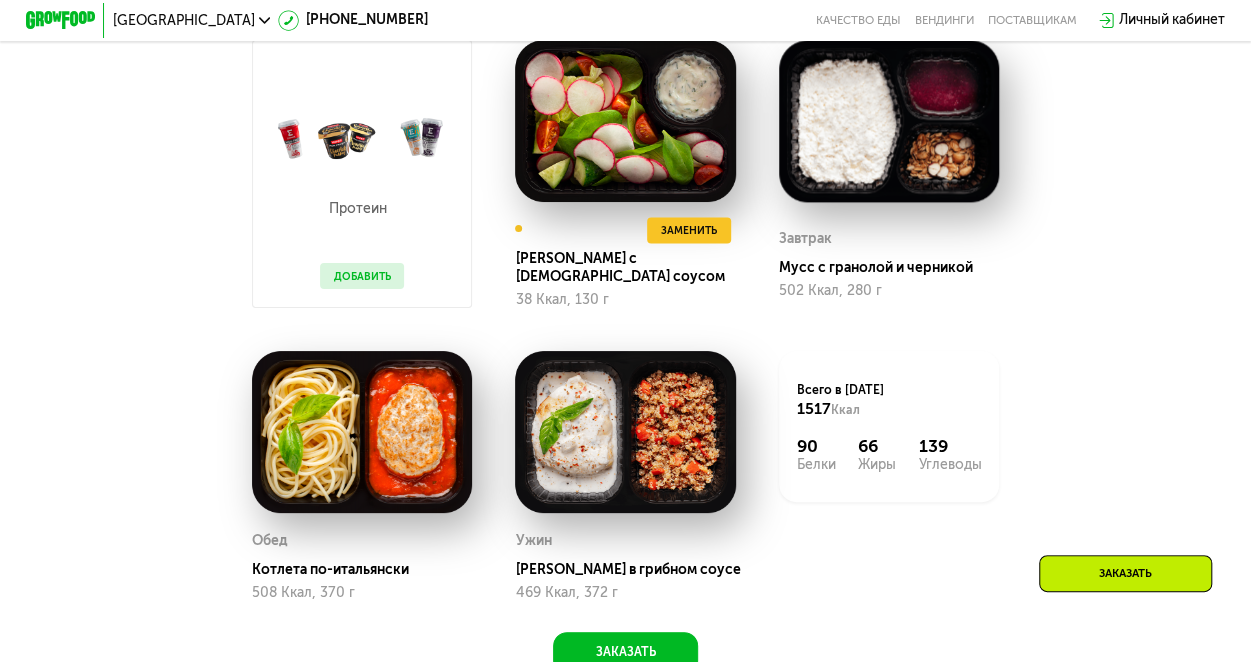 scroll, scrollTop: 1167, scrollLeft: 0, axis: vertical 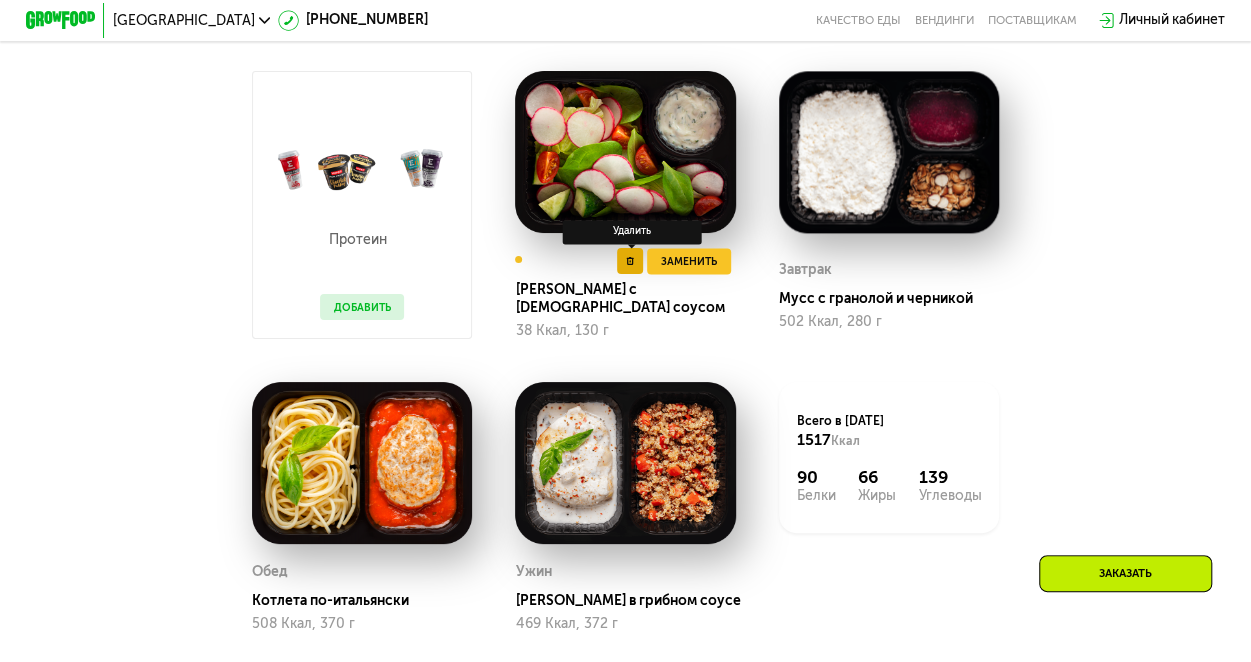 click at bounding box center [630, 261] 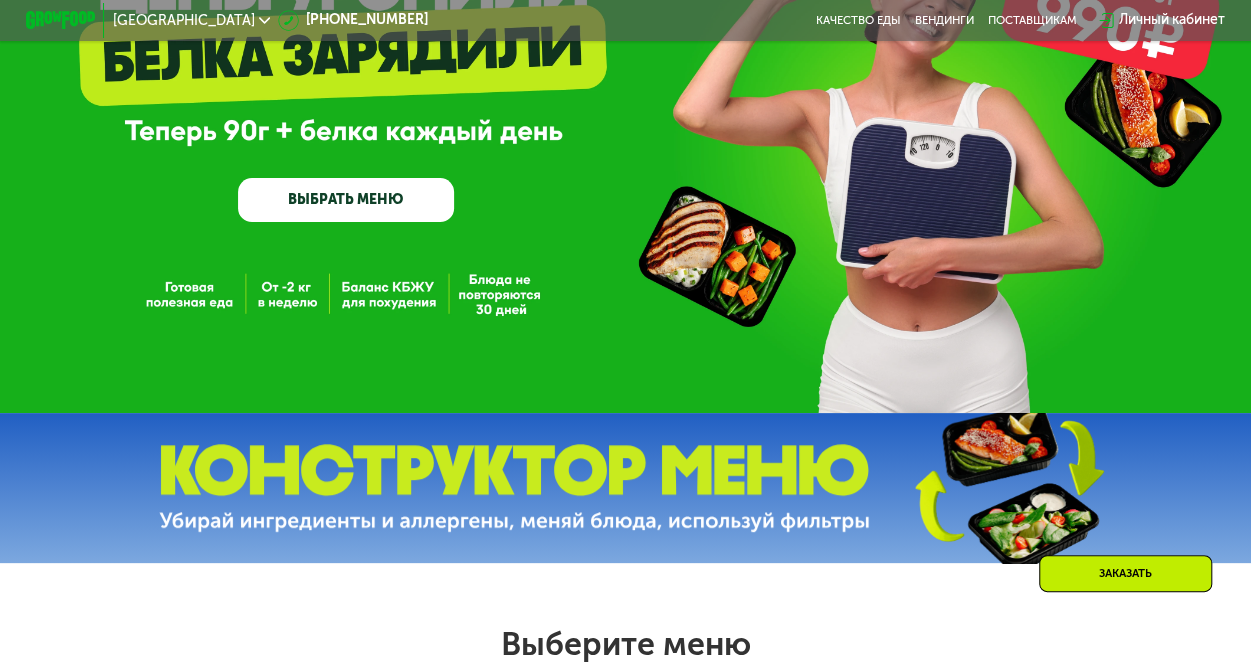 scroll, scrollTop: 167, scrollLeft: 0, axis: vertical 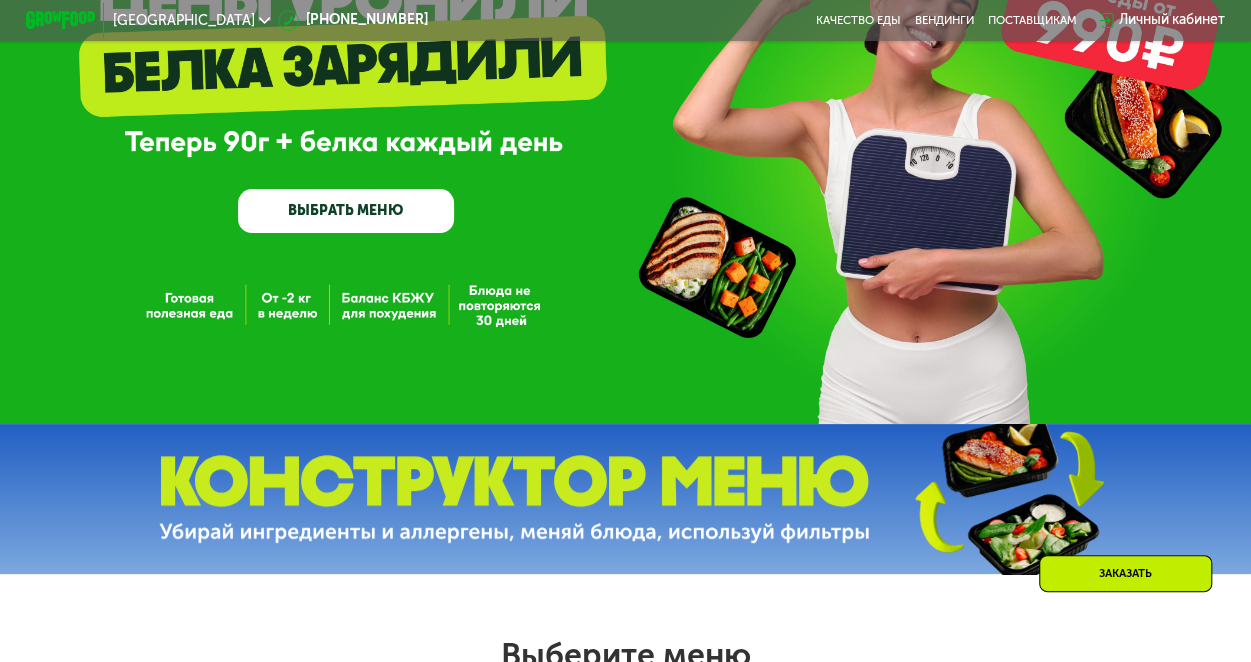 click at bounding box center [1007, 499] 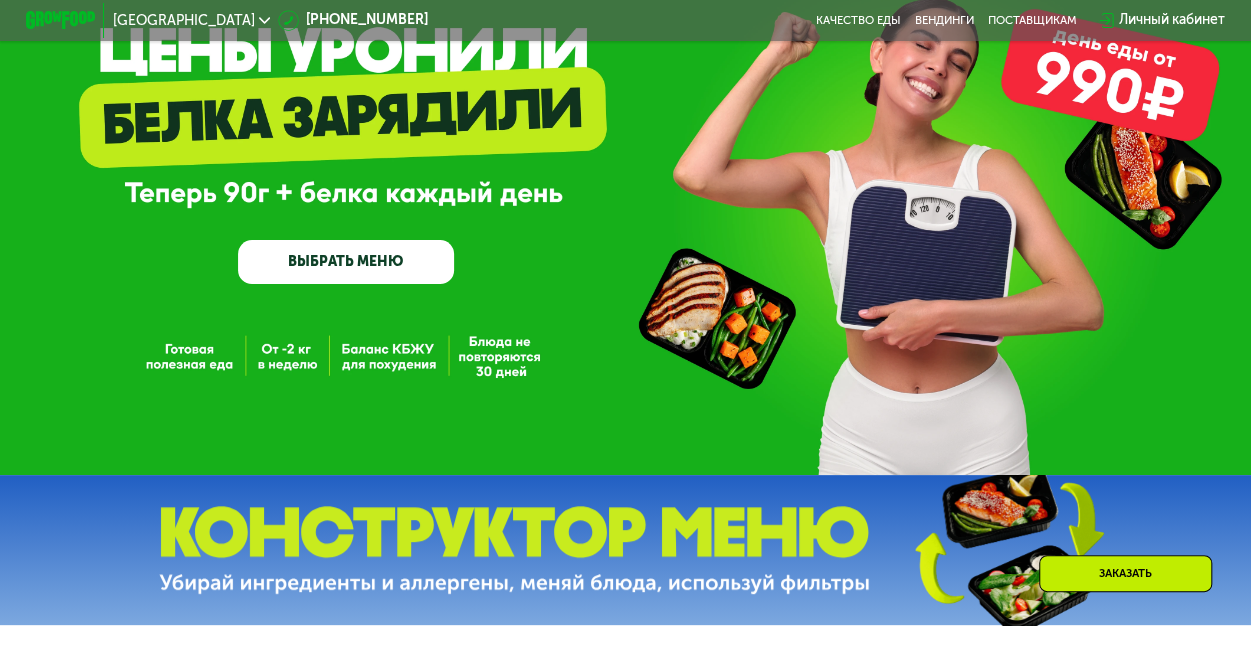 scroll, scrollTop: 0, scrollLeft: 0, axis: both 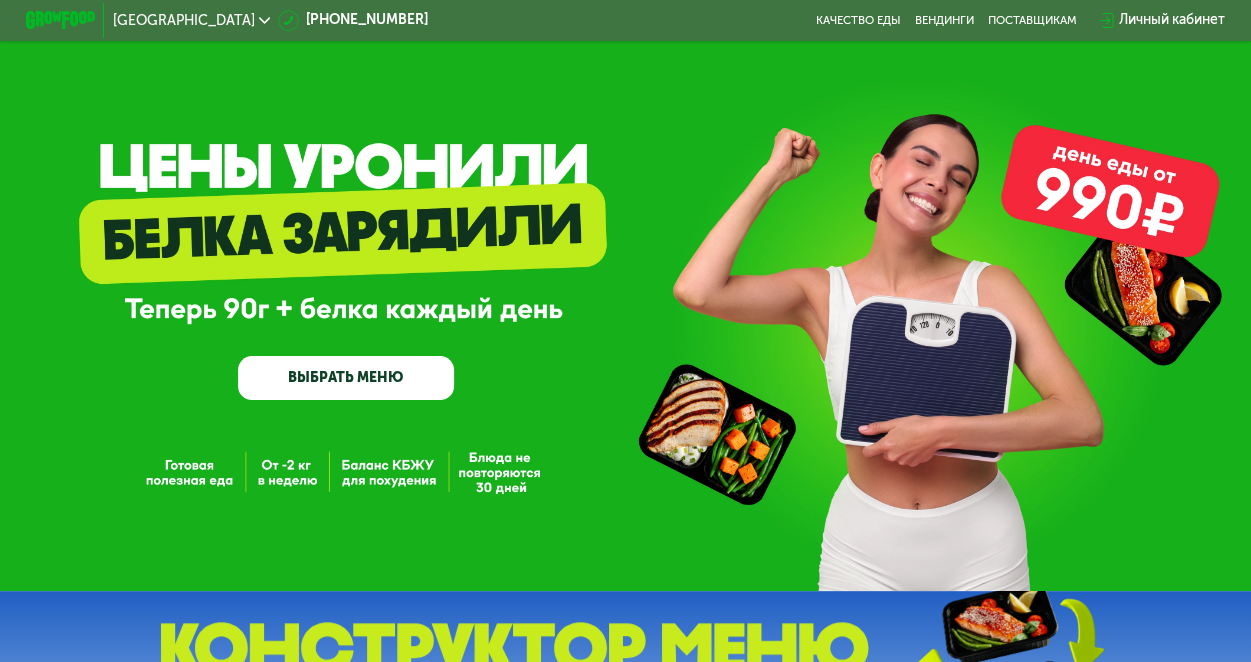 click on "ВЫБРАТЬ МЕНЮ" at bounding box center [346, 377] 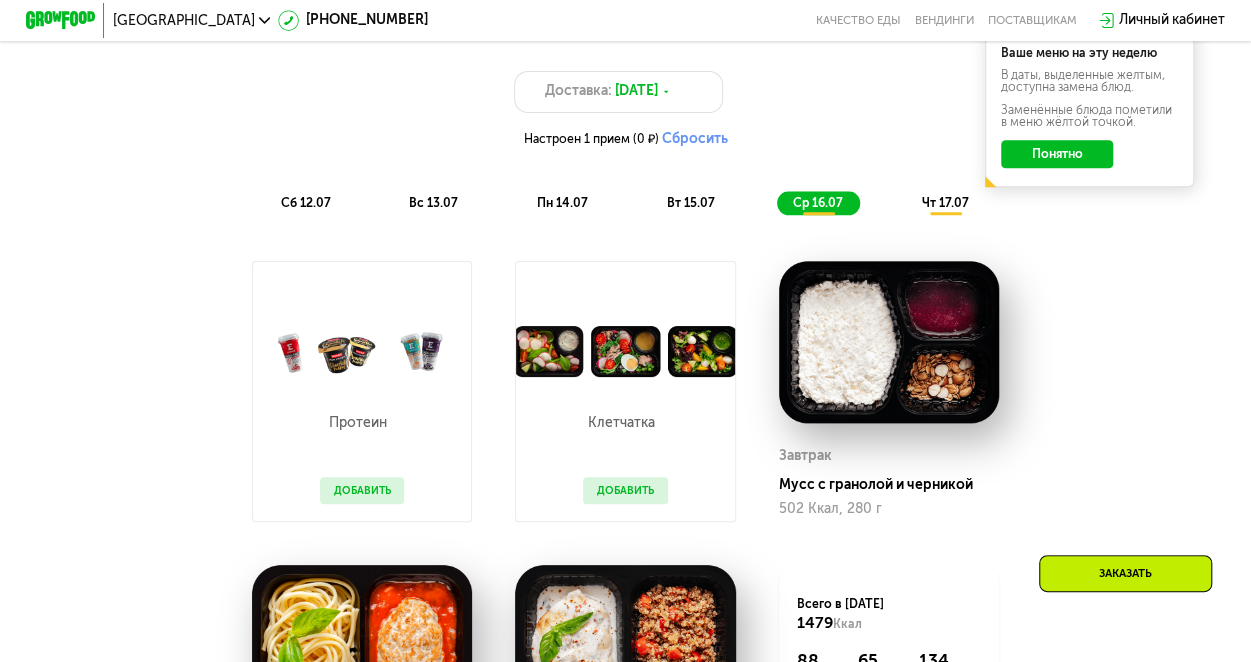 scroll, scrollTop: 967, scrollLeft: 0, axis: vertical 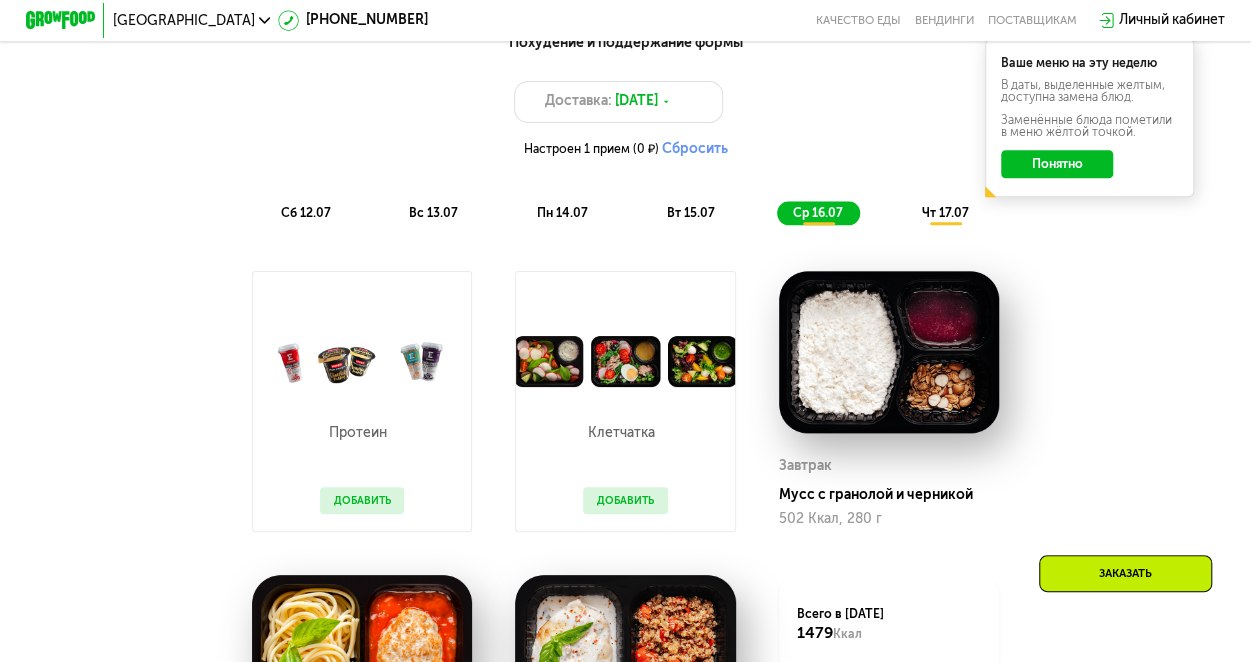 click on "чт 17.07" 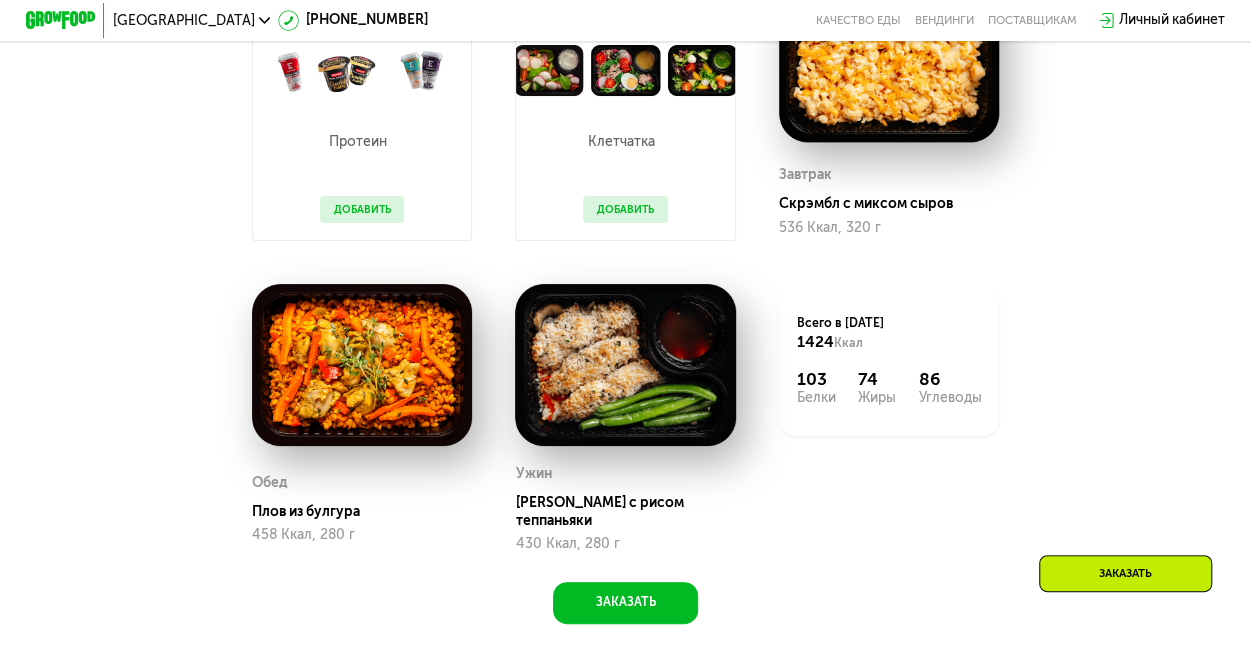 scroll, scrollTop: 1267, scrollLeft: 0, axis: vertical 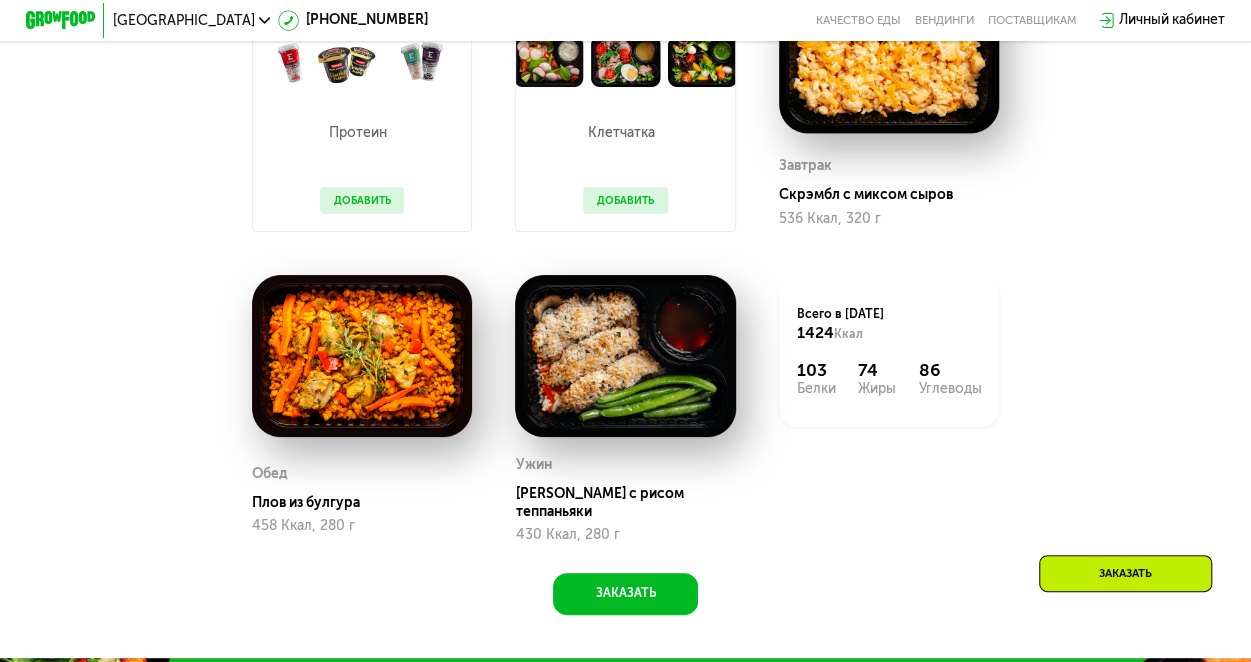 click on "536 Ккал, 320 г" at bounding box center (889, 219) 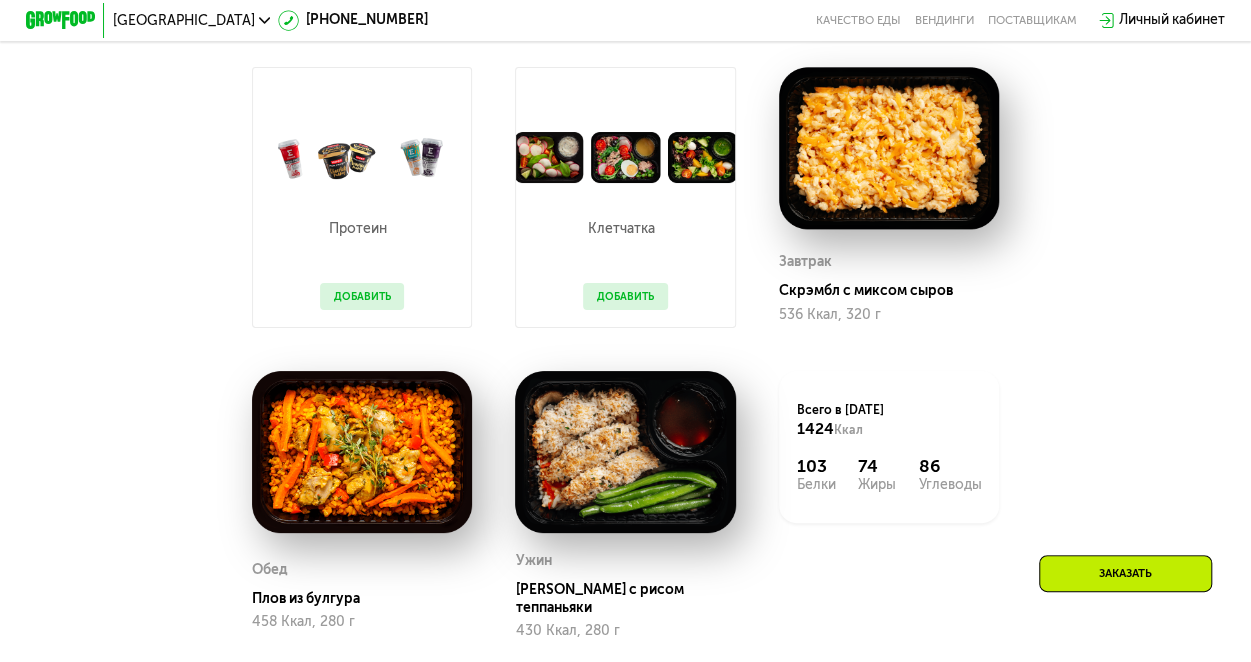 scroll, scrollTop: 967, scrollLeft: 0, axis: vertical 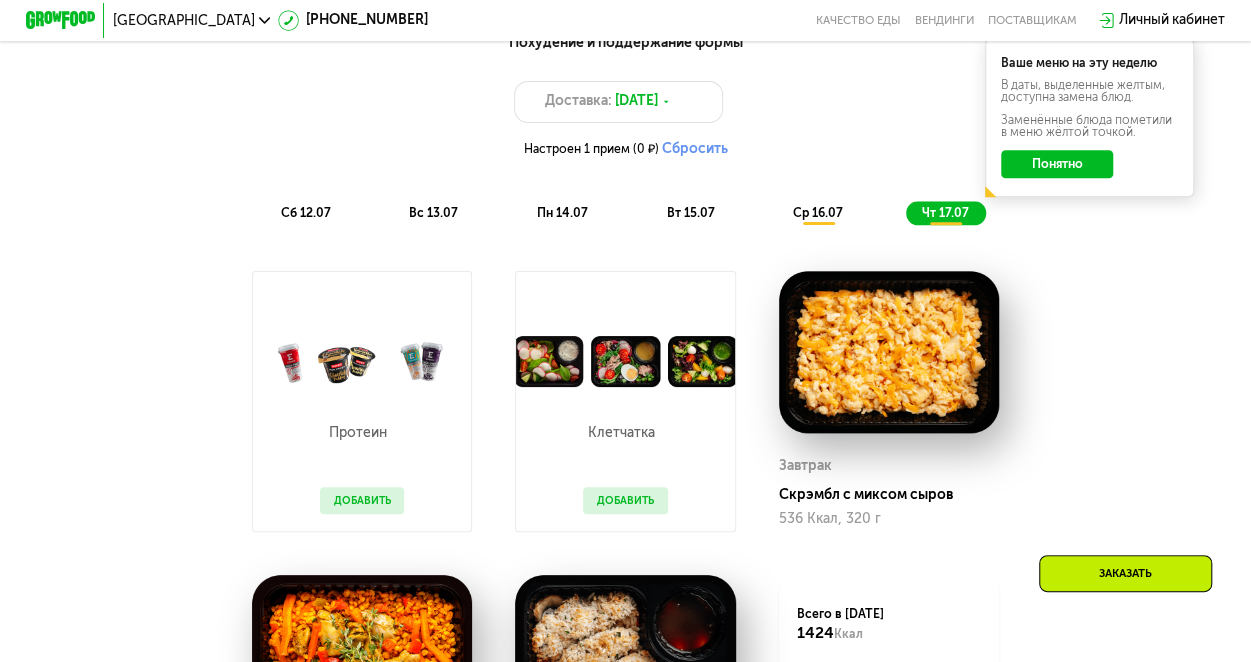 click on "Понятно" 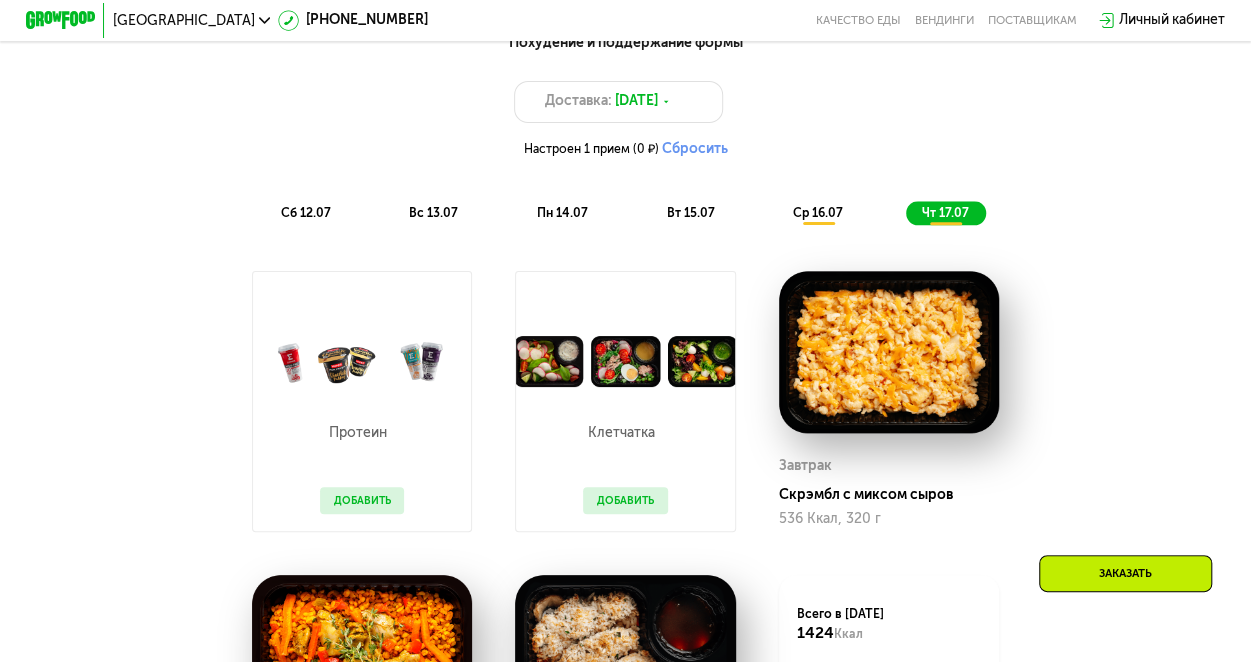click on "ср 16.07" 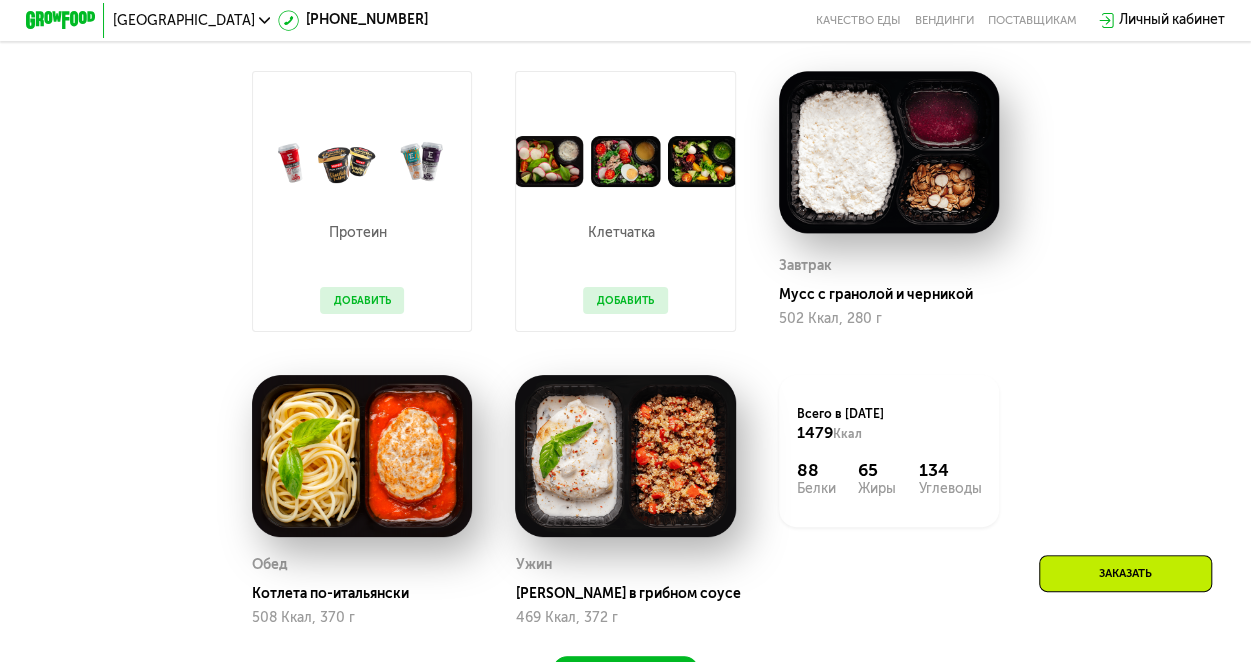click at bounding box center (889, 152) 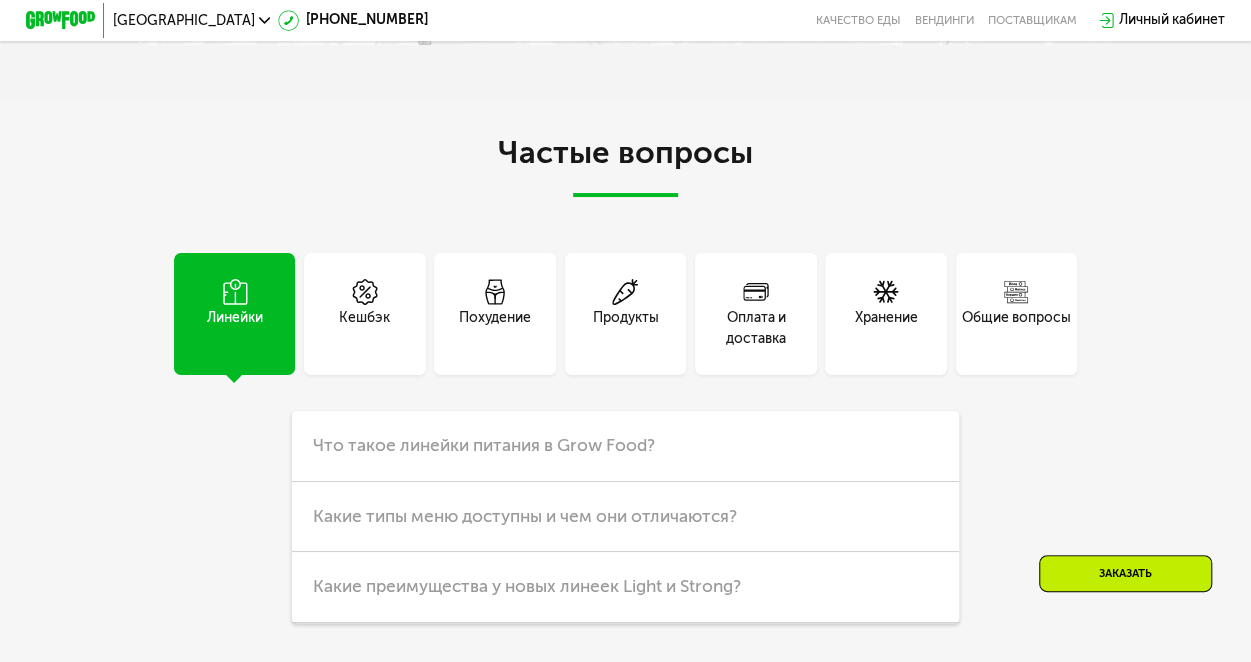 scroll, scrollTop: 4267, scrollLeft: 0, axis: vertical 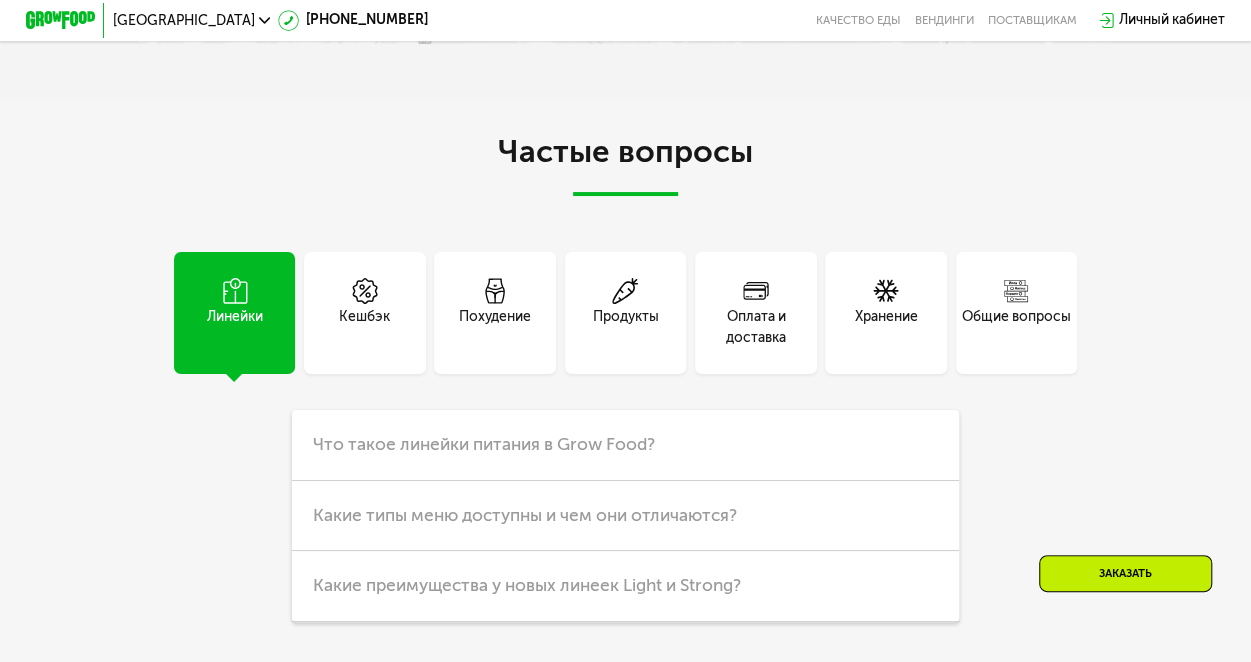 click on "Кешбэк" at bounding box center (365, 313) 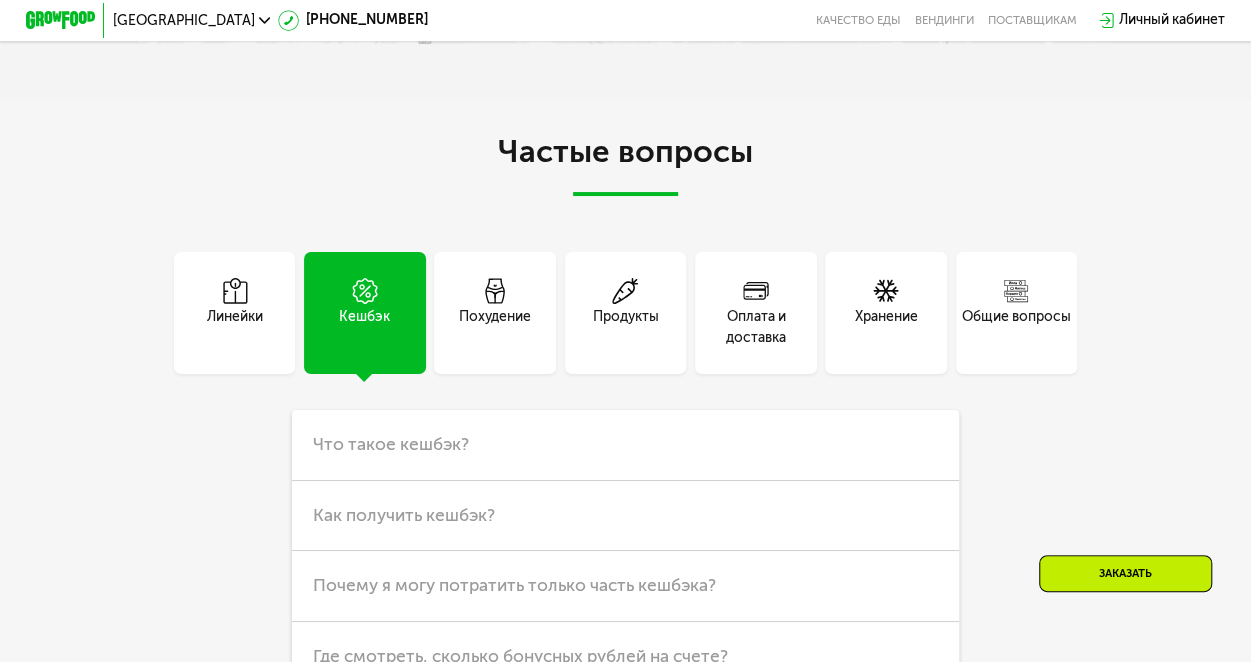 click on "Похудение" at bounding box center (495, 328) 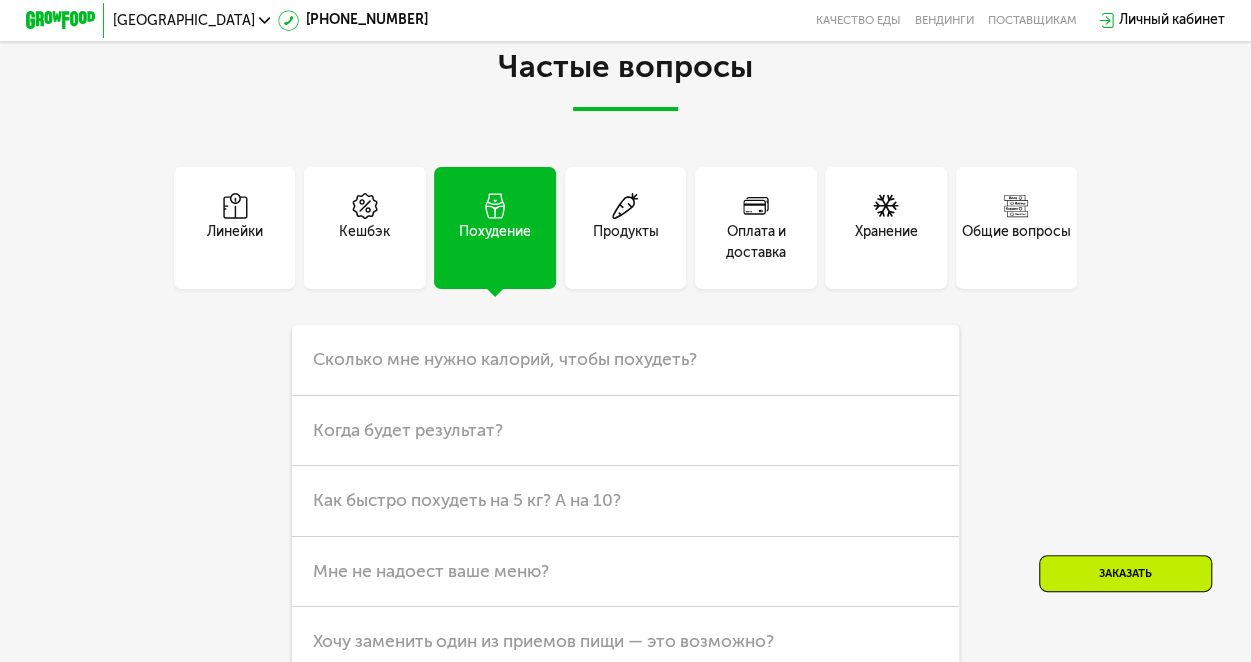 scroll, scrollTop: 4567, scrollLeft: 0, axis: vertical 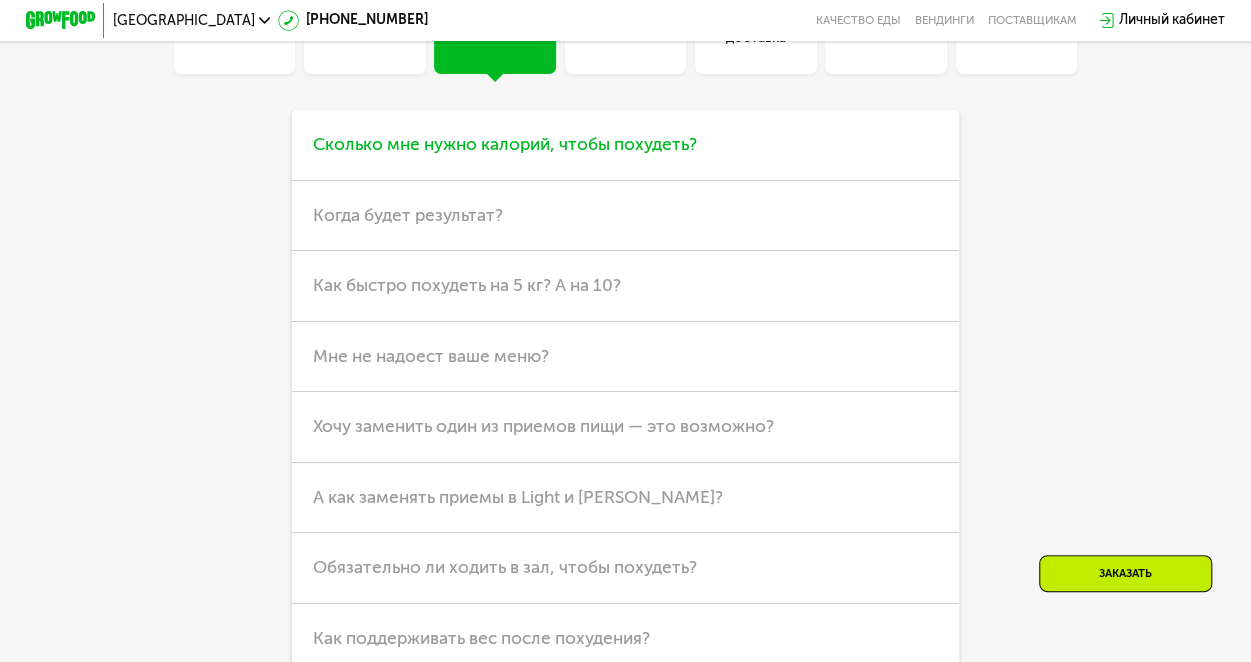 click on "Сколько мне нужно калорий, чтобы похудеть?" at bounding box center (625, 145) 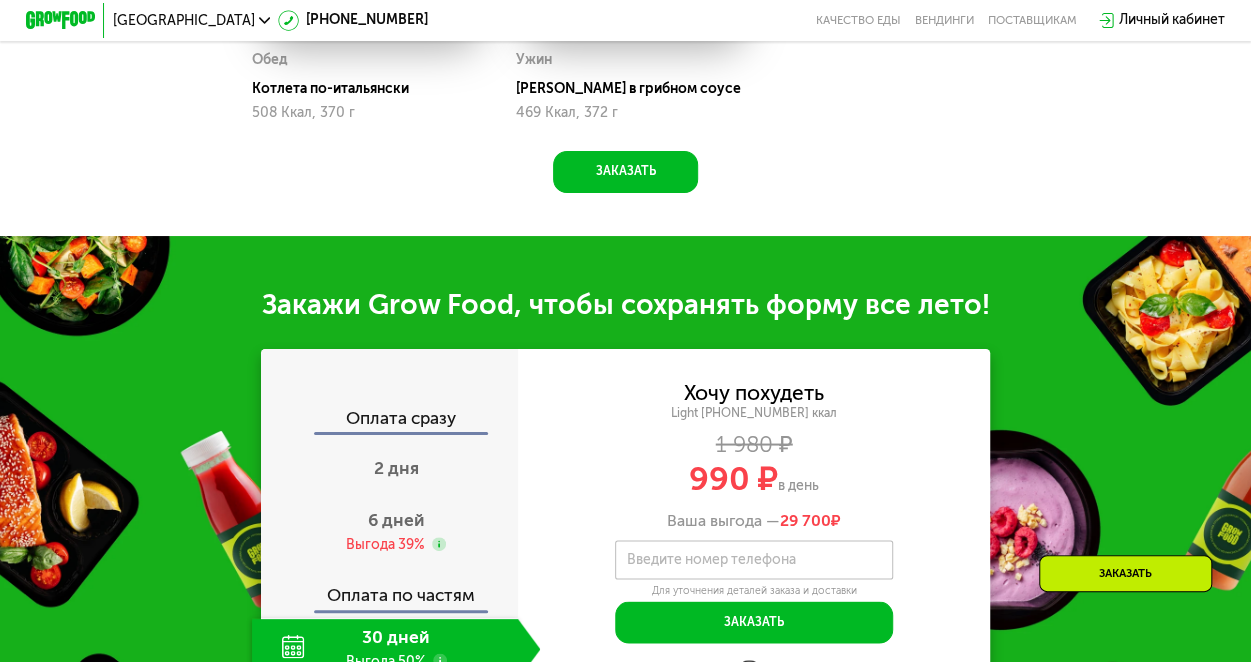 scroll, scrollTop: 1867, scrollLeft: 0, axis: vertical 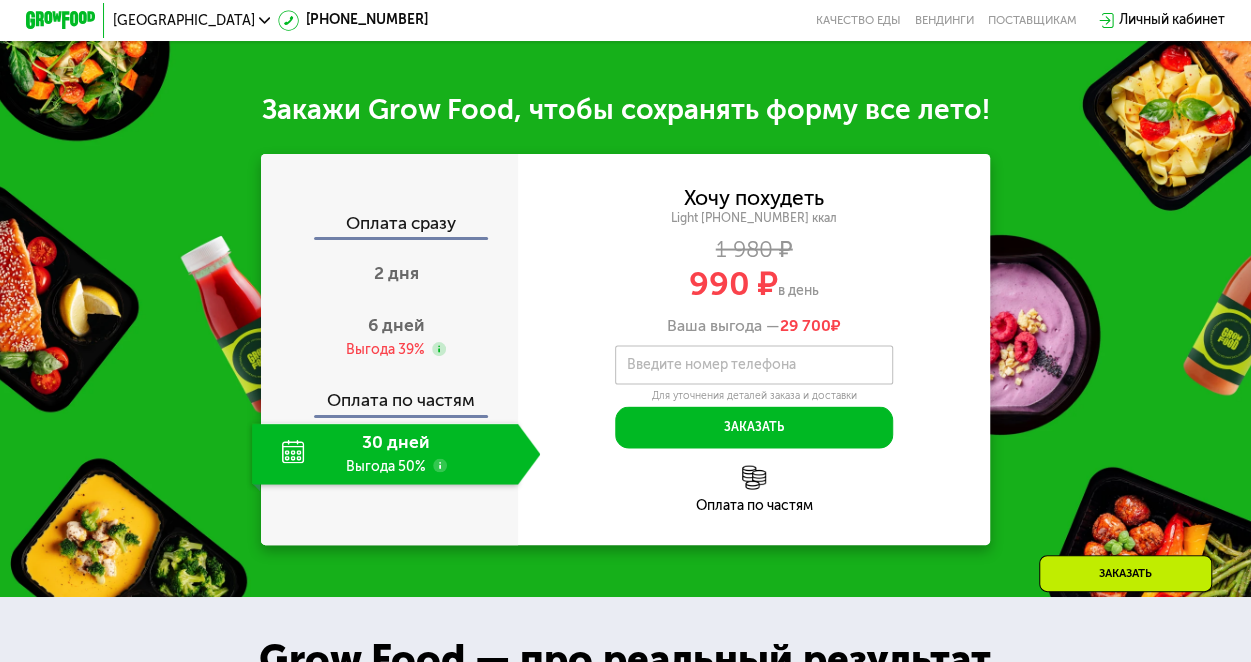 drag, startPoint x: 783, startPoint y: 344, endPoint x: 806, endPoint y: 344, distance: 23 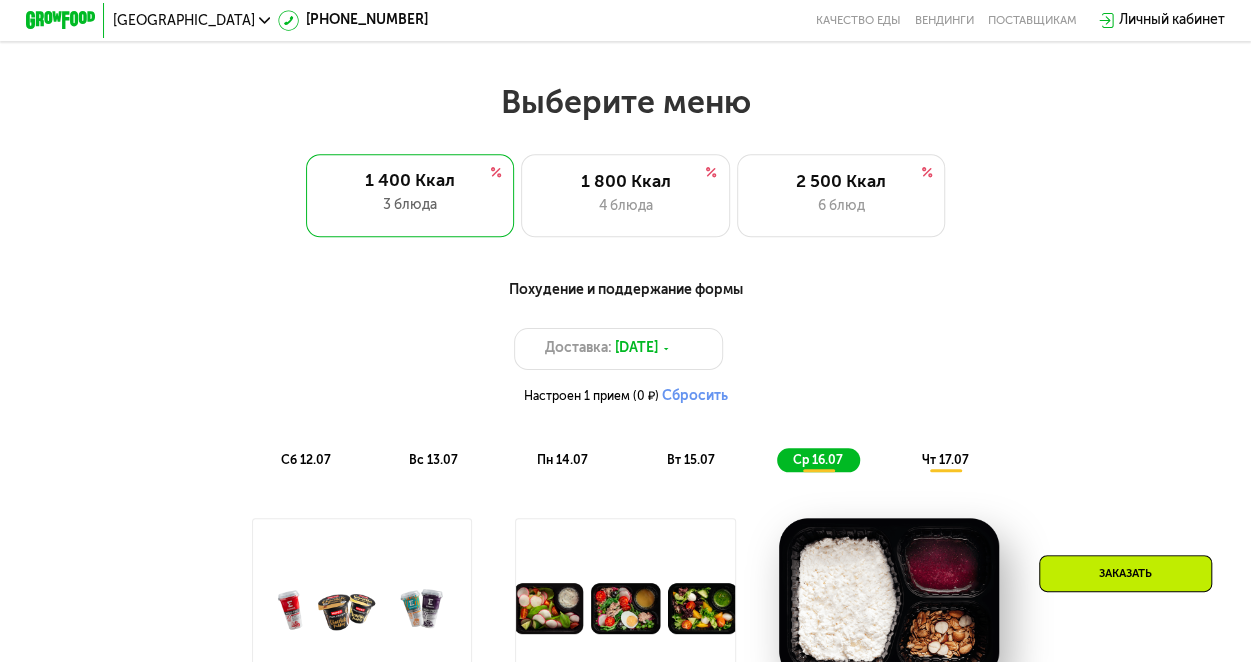 scroll, scrollTop: 800, scrollLeft: 0, axis: vertical 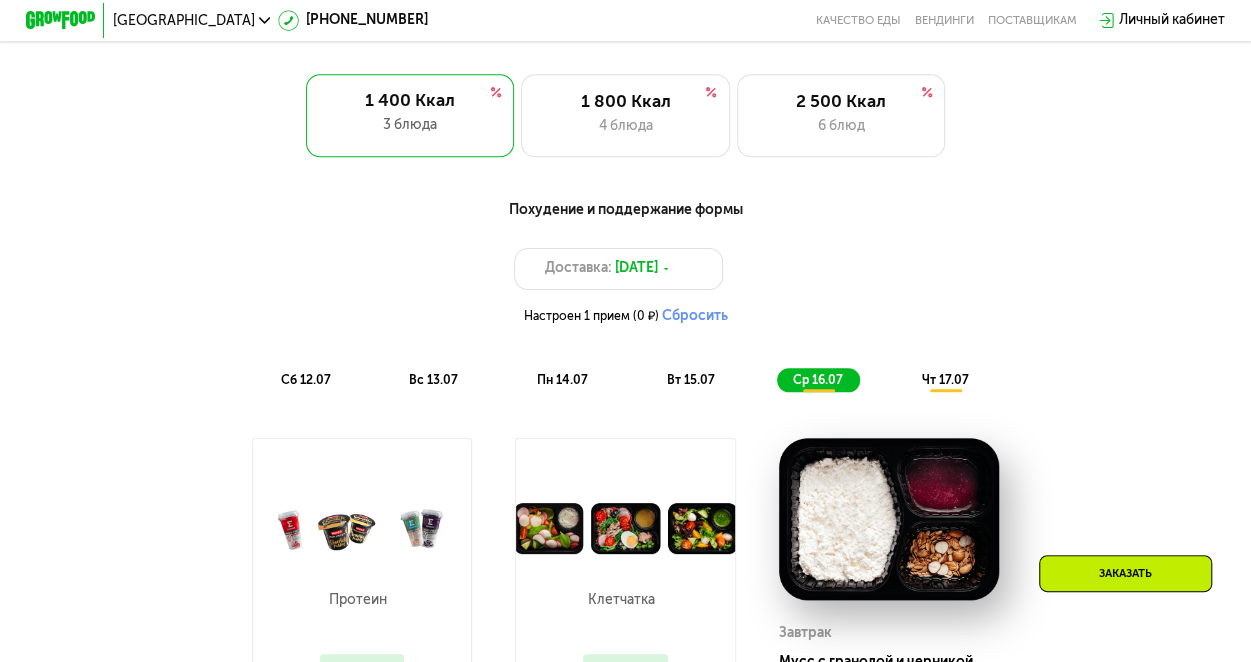 click on "Заказать" at bounding box center [1125, 573] 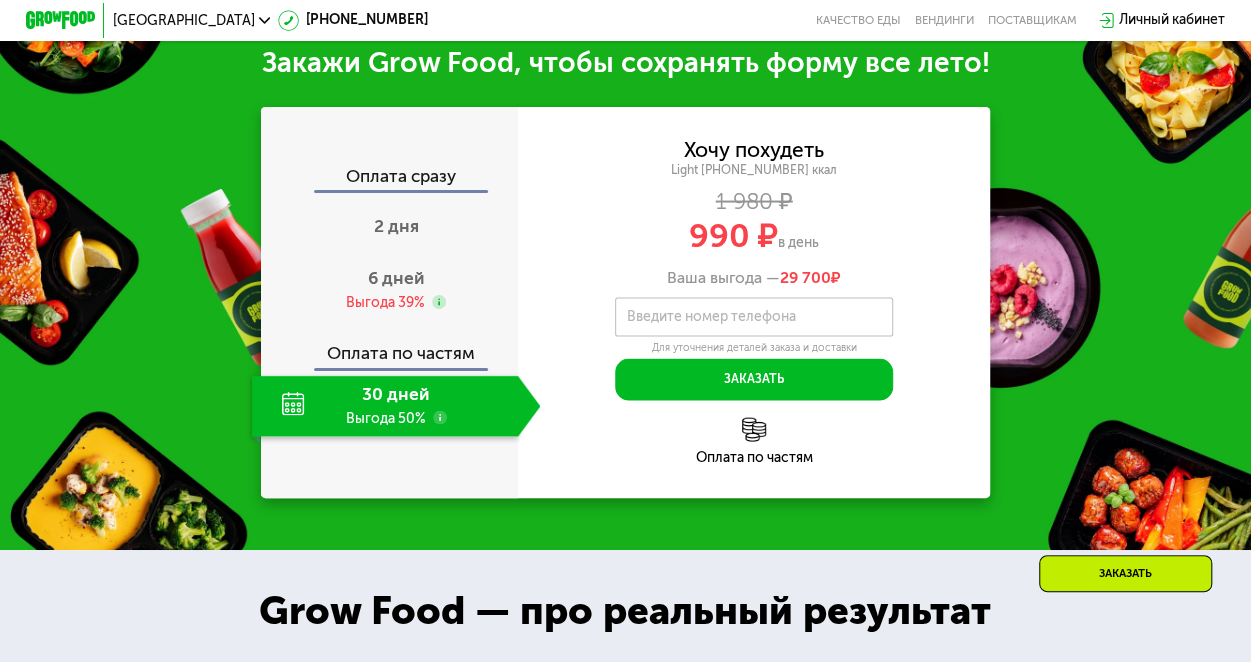 scroll, scrollTop: 1927, scrollLeft: 0, axis: vertical 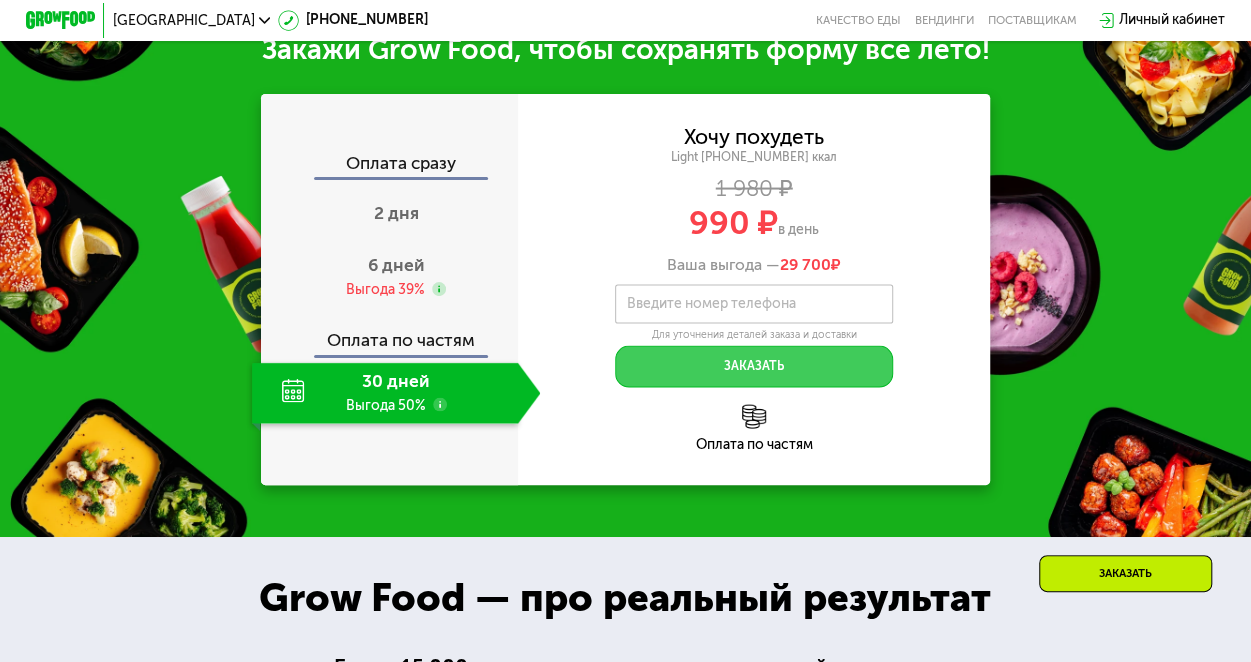 click on "Заказать" at bounding box center [754, 367] 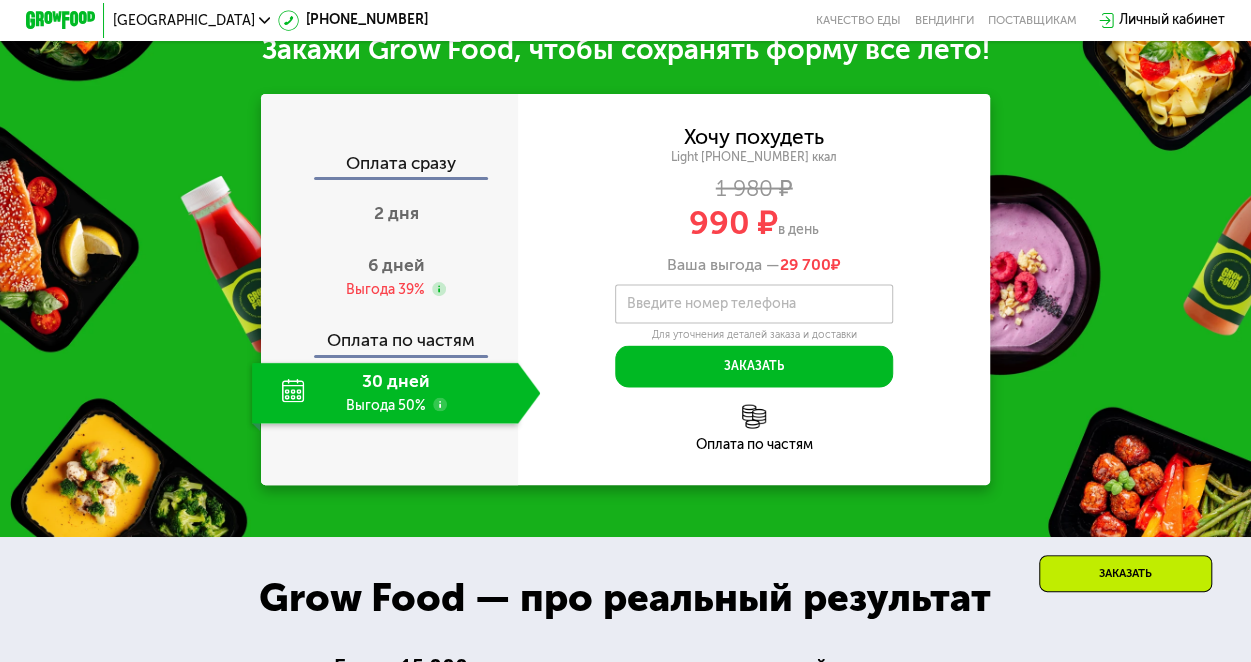 click on "Оплата сразу" 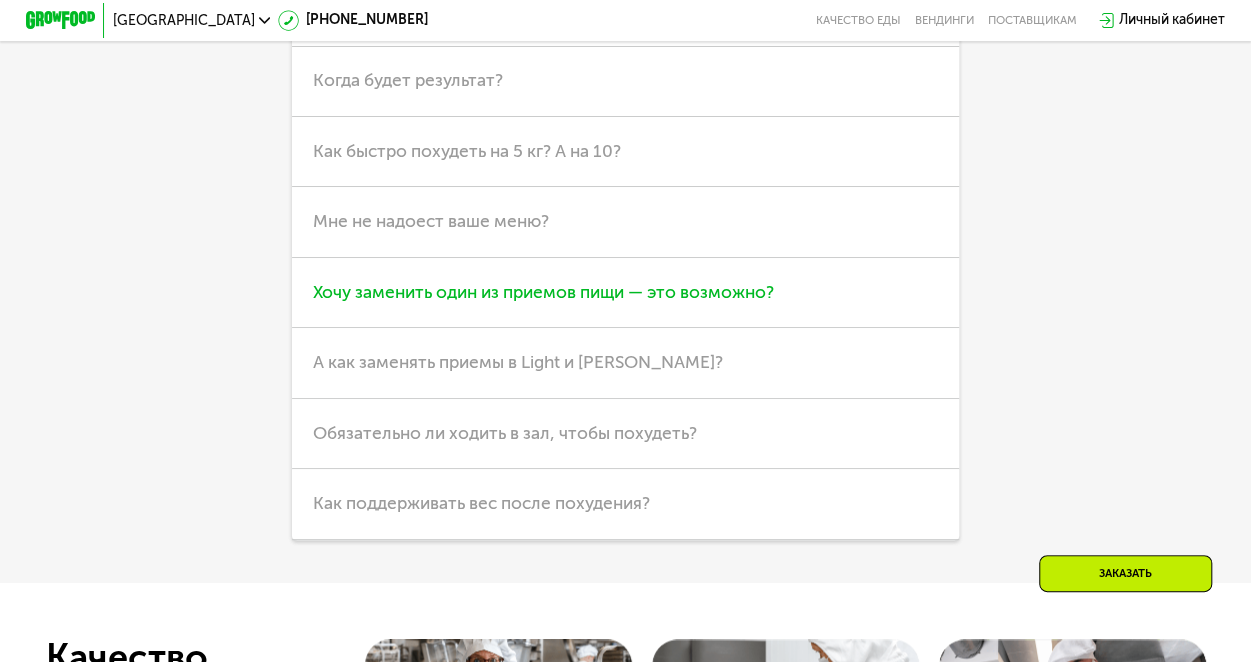 scroll, scrollTop: 4827, scrollLeft: 0, axis: vertical 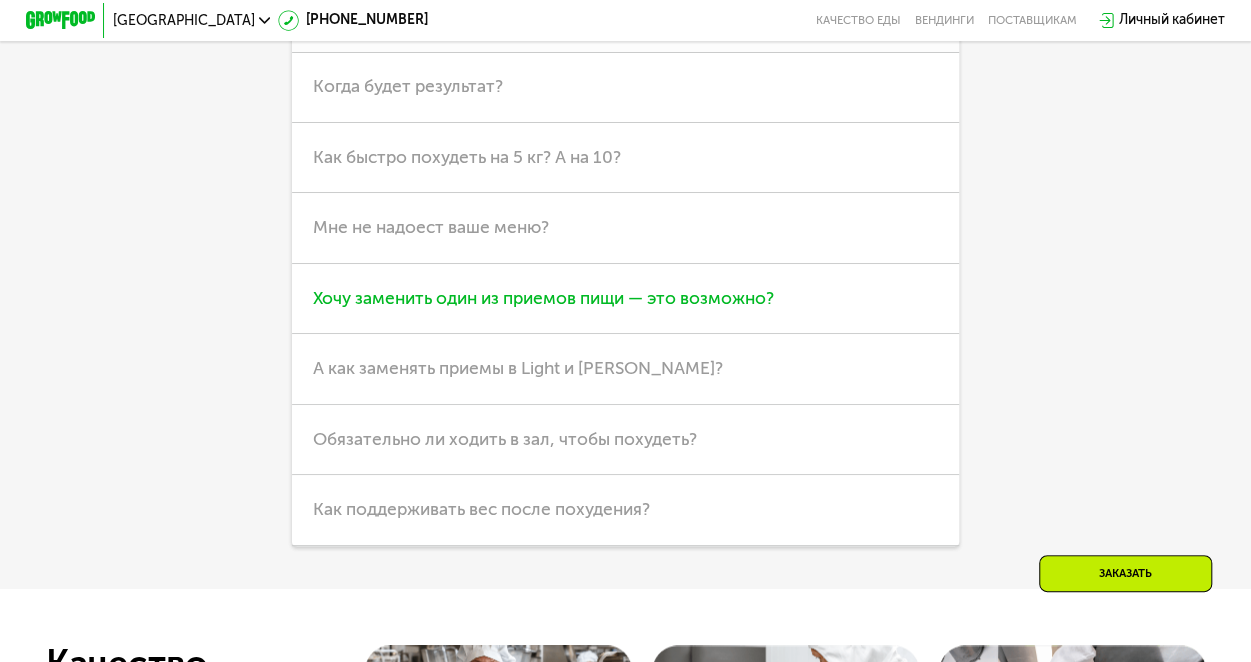 click on "Хочу заменить один из приемов пищи — это возможно?" at bounding box center [625, 299] 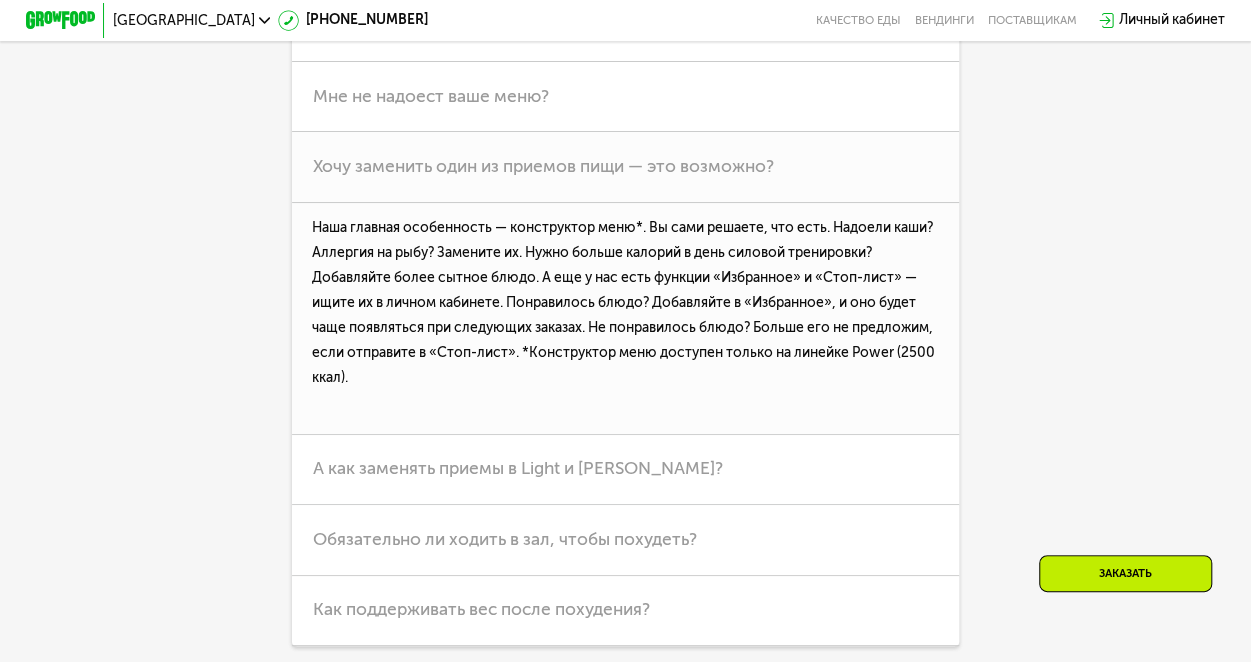 click on "Личный кабинет" at bounding box center (1172, 20) 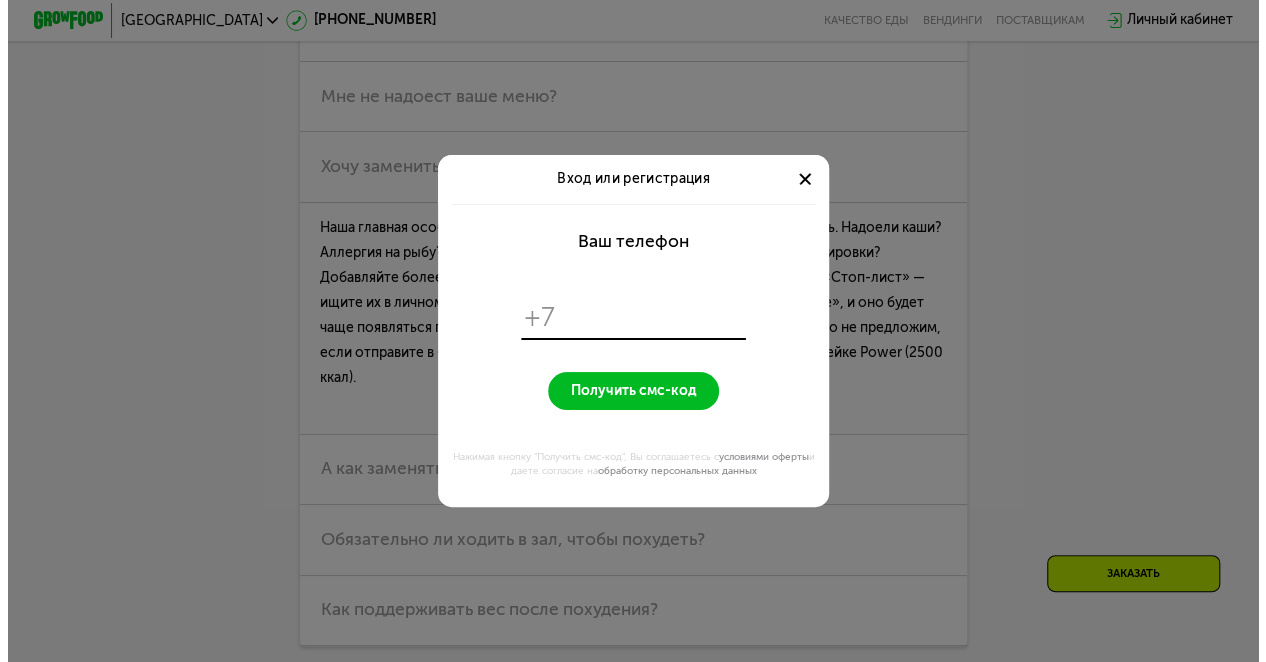 scroll, scrollTop: 0, scrollLeft: 0, axis: both 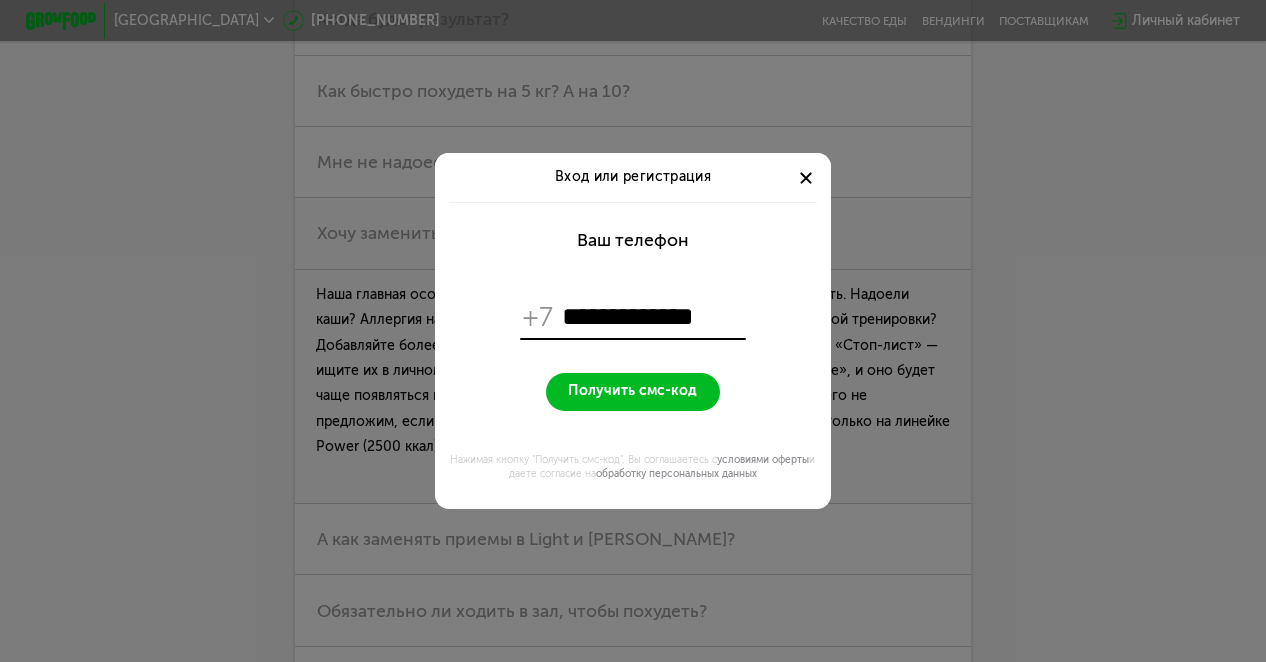 type on "**********" 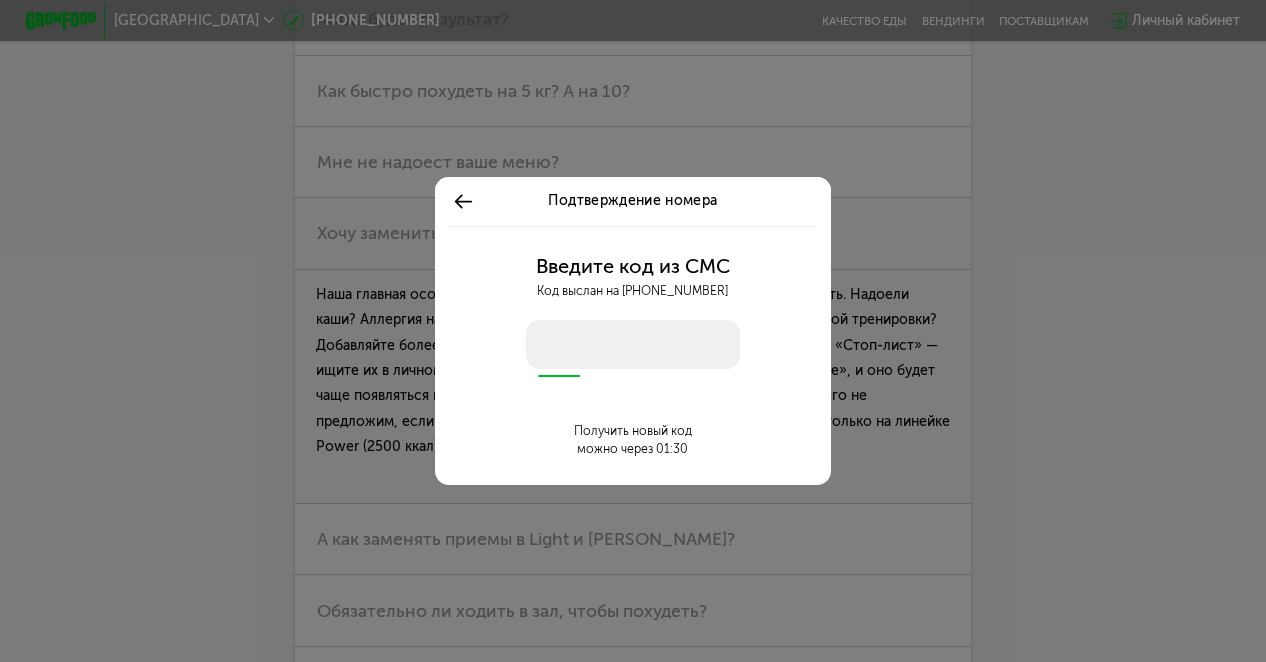 click at bounding box center [633, 344] 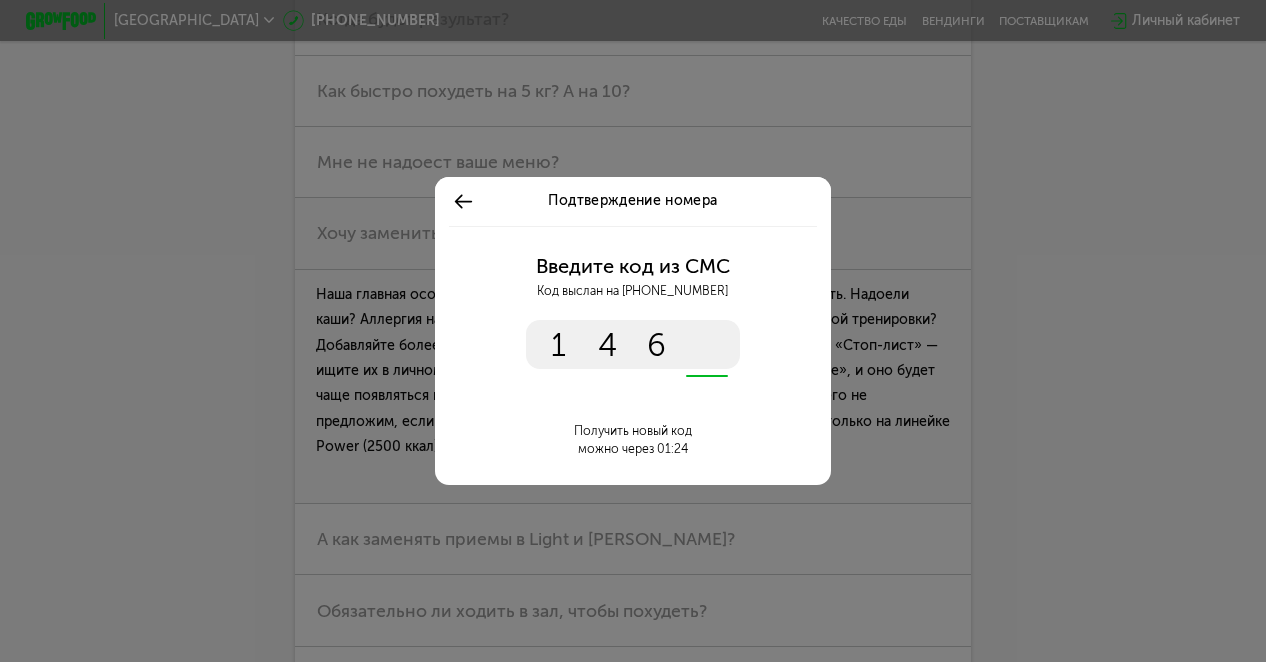 type on "****" 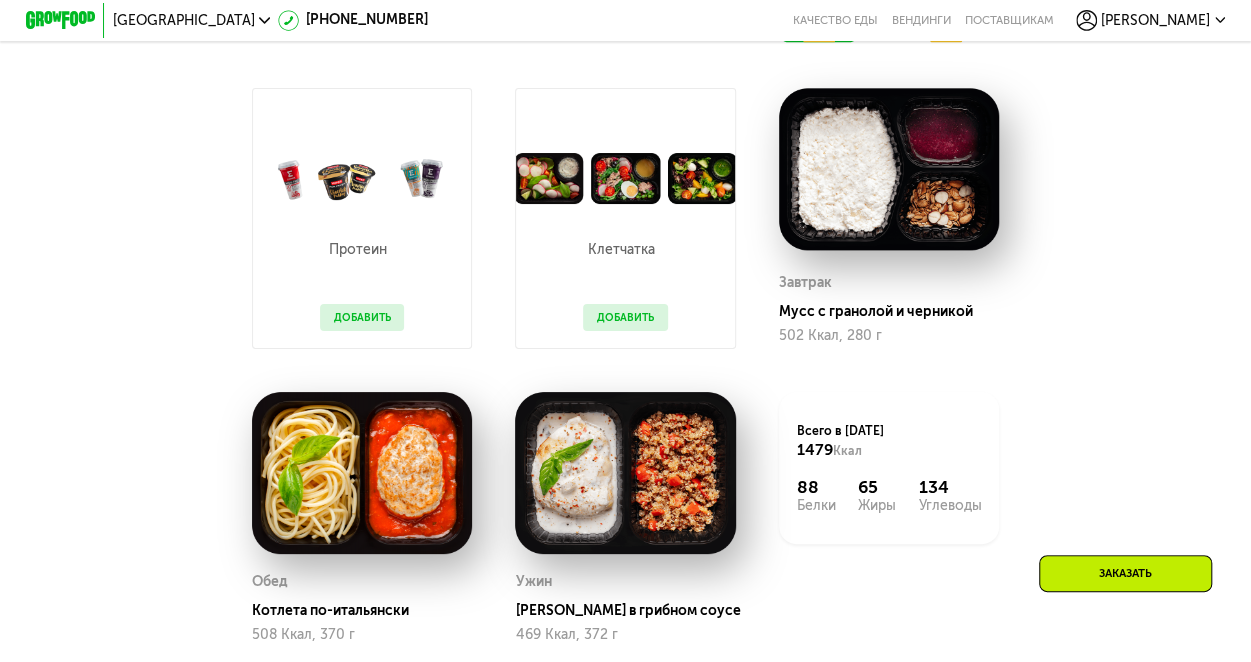 scroll, scrollTop: 1027, scrollLeft: 0, axis: vertical 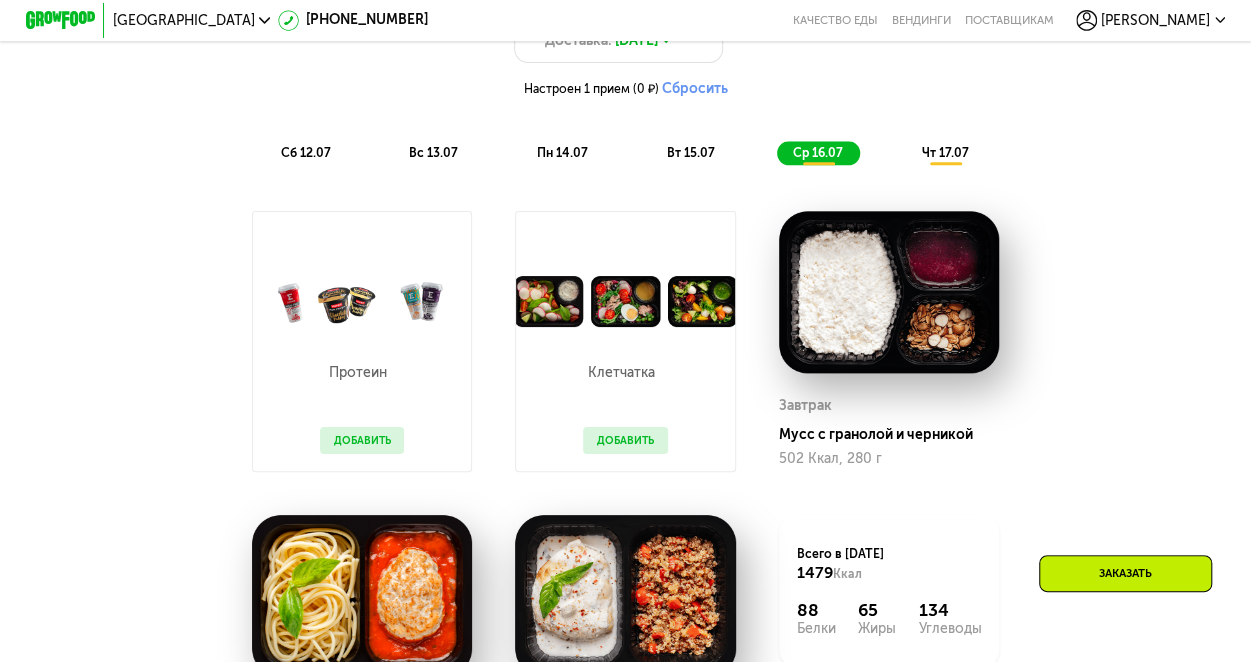 click at bounding box center [889, 292] 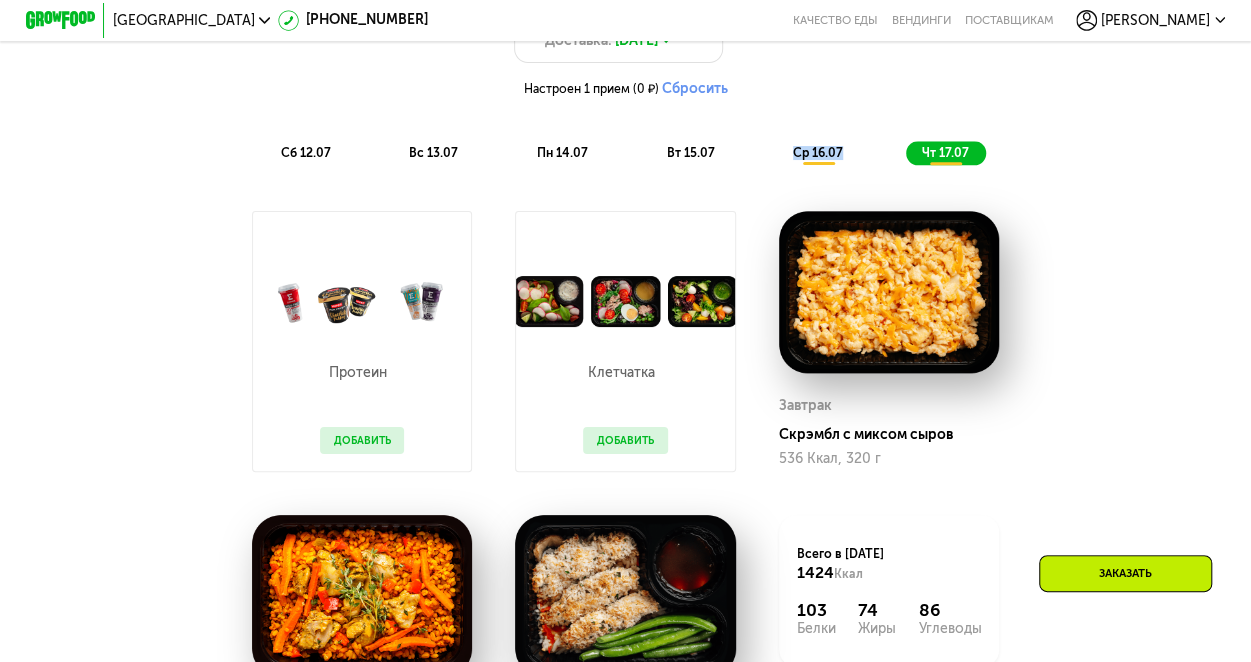 drag, startPoint x: 886, startPoint y: 167, endPoint x: 730, endPoint y: 167, distance: 156 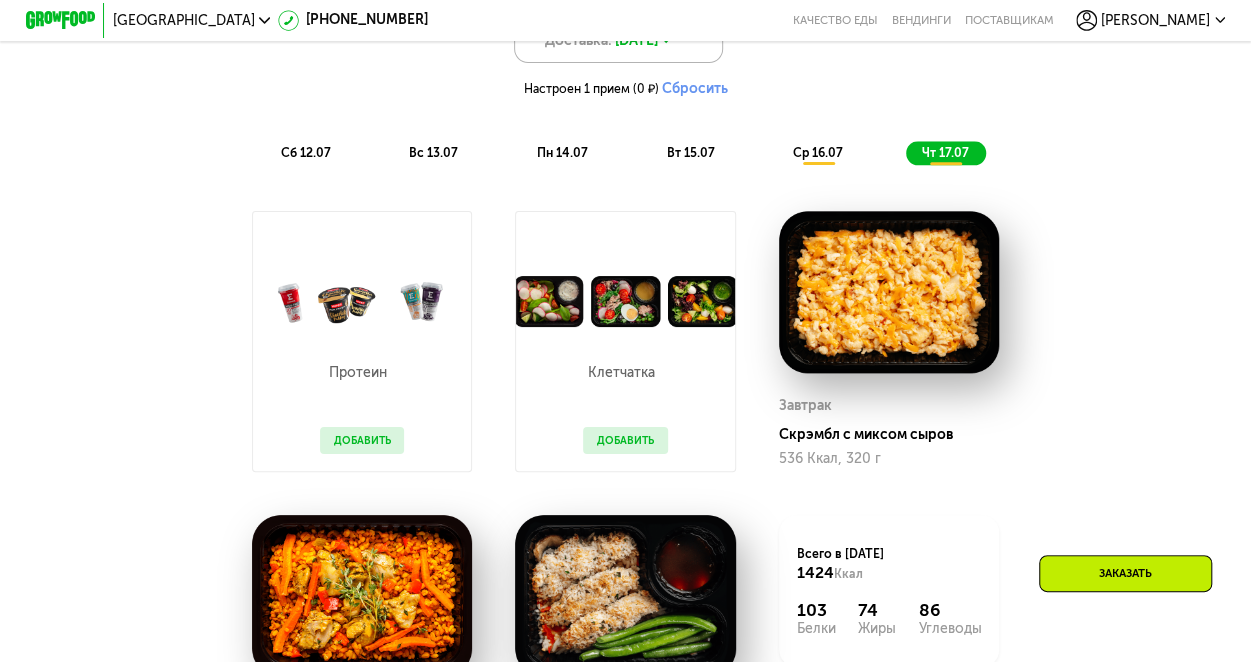 click on "Доставка: 11 июл, пт" at bounding box center (618, 42) 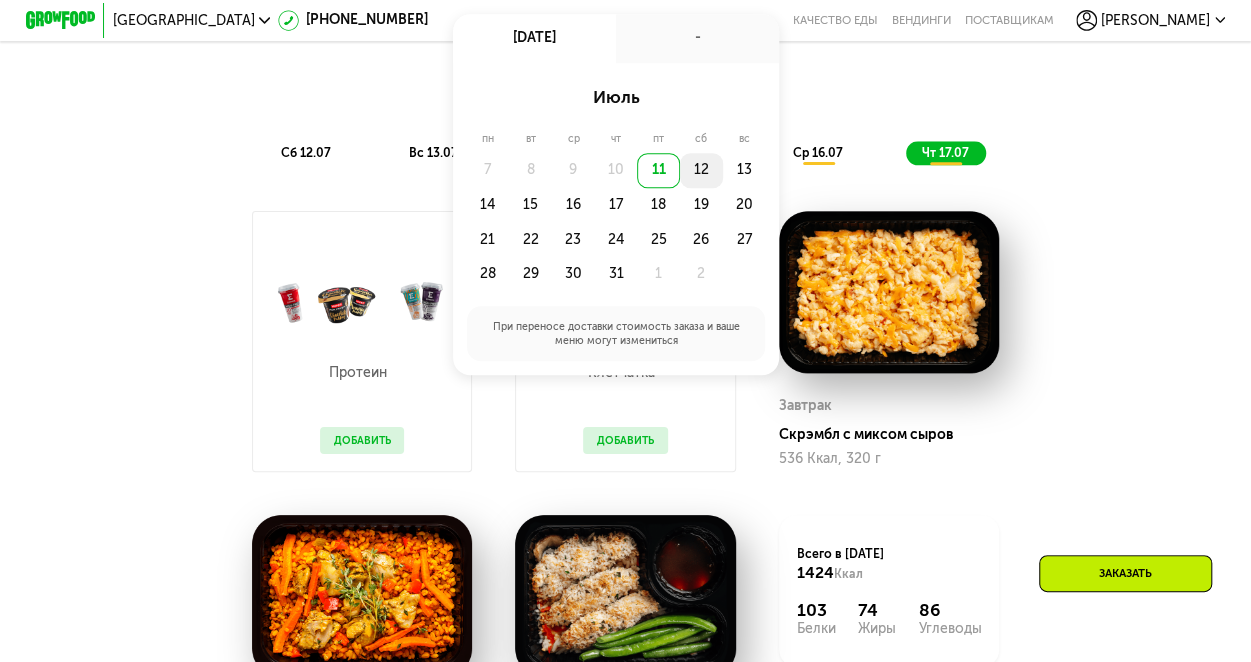 click on "12" 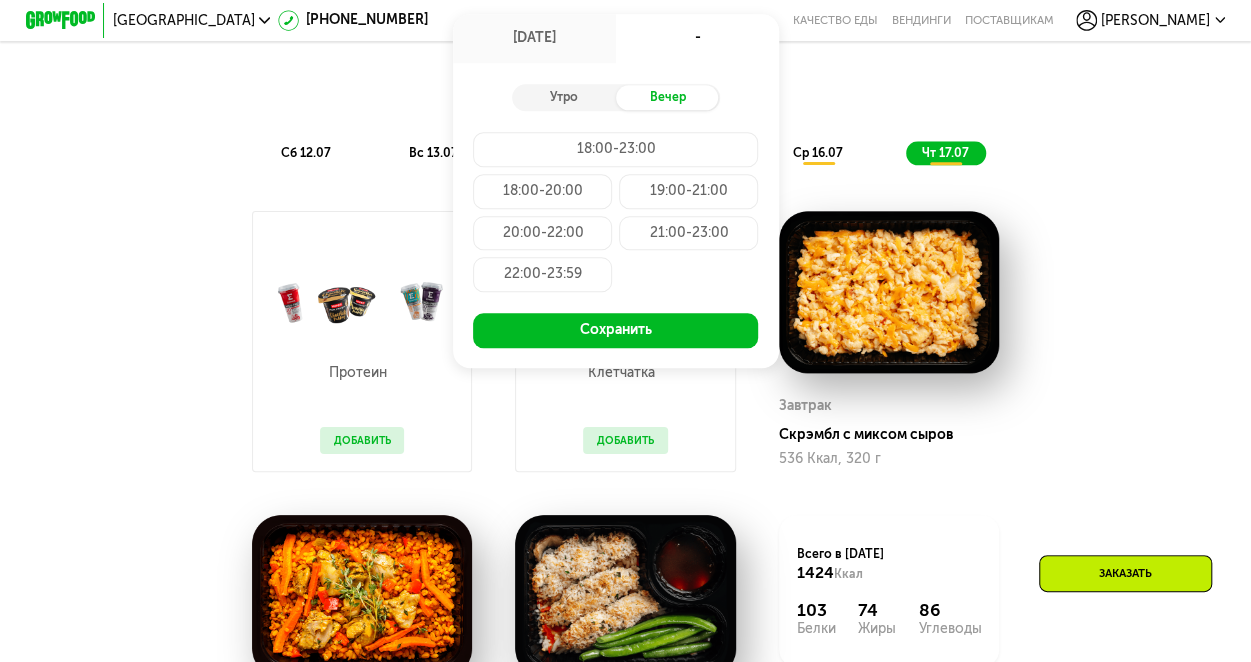 click on "Настроен 1 прием (0 ₽)     Сбросить" at bounding box center [625, 88] 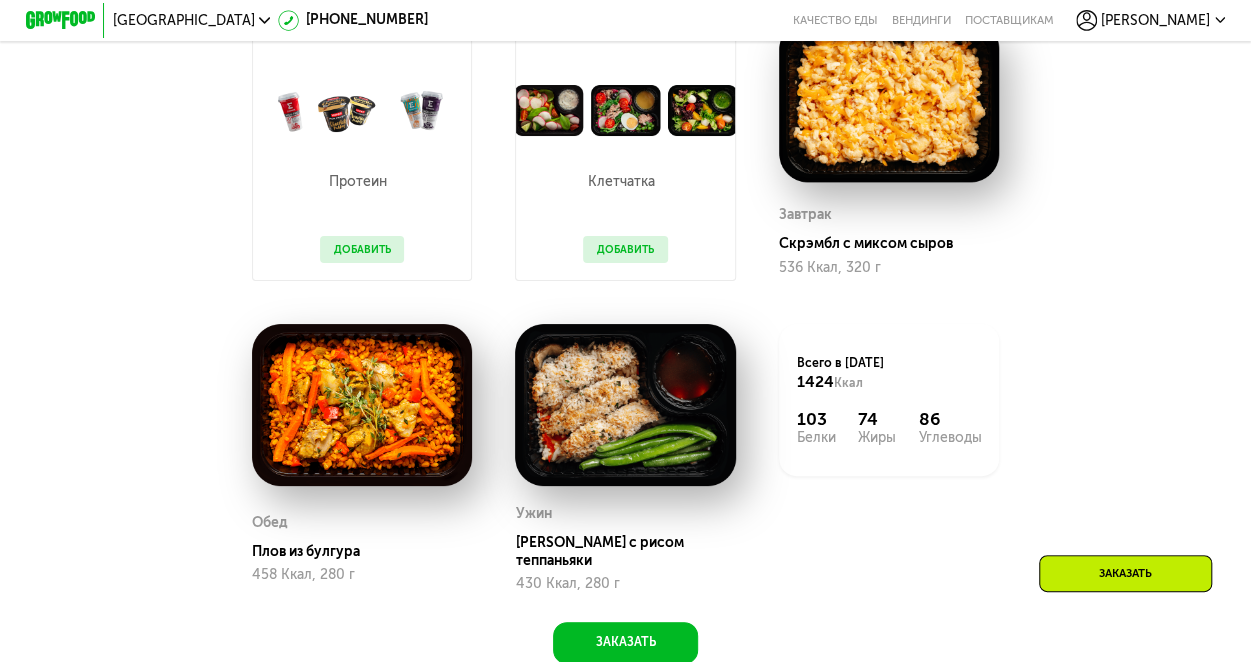 scroll, scrollTop: 1227, scrollLeft: 0, axis: vertical 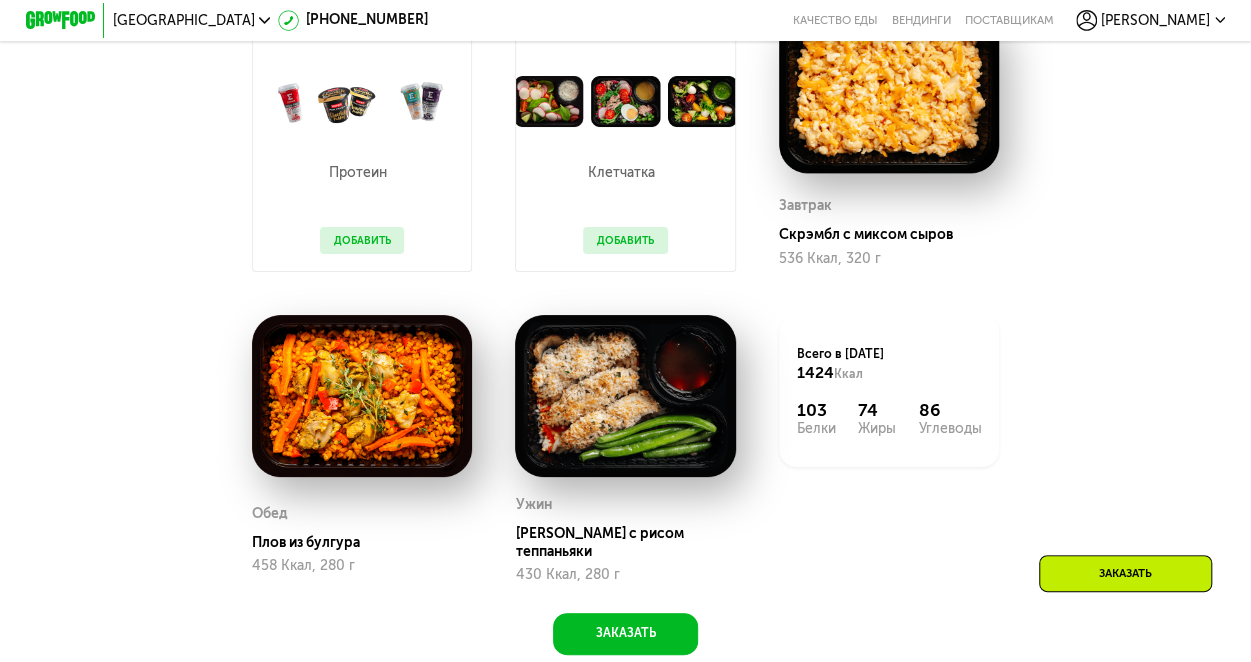 click at bounding box center (889, 92) 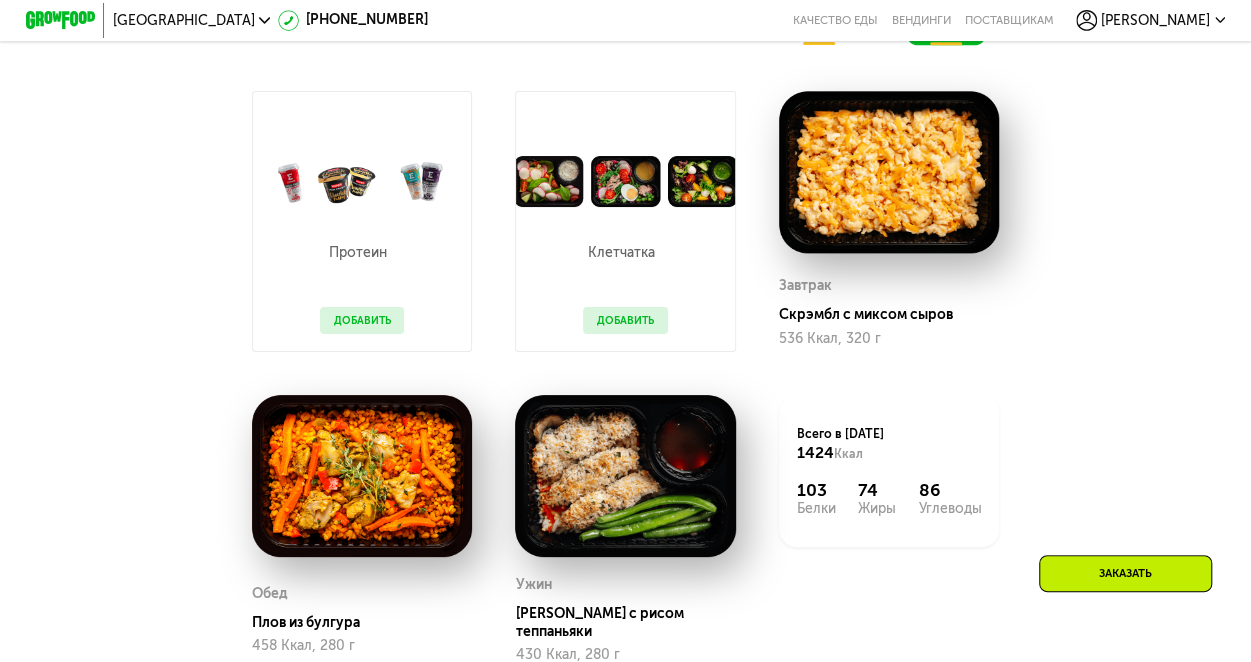 scroll, scrollTop: 927, scrollLeft: 0, axis: vertical 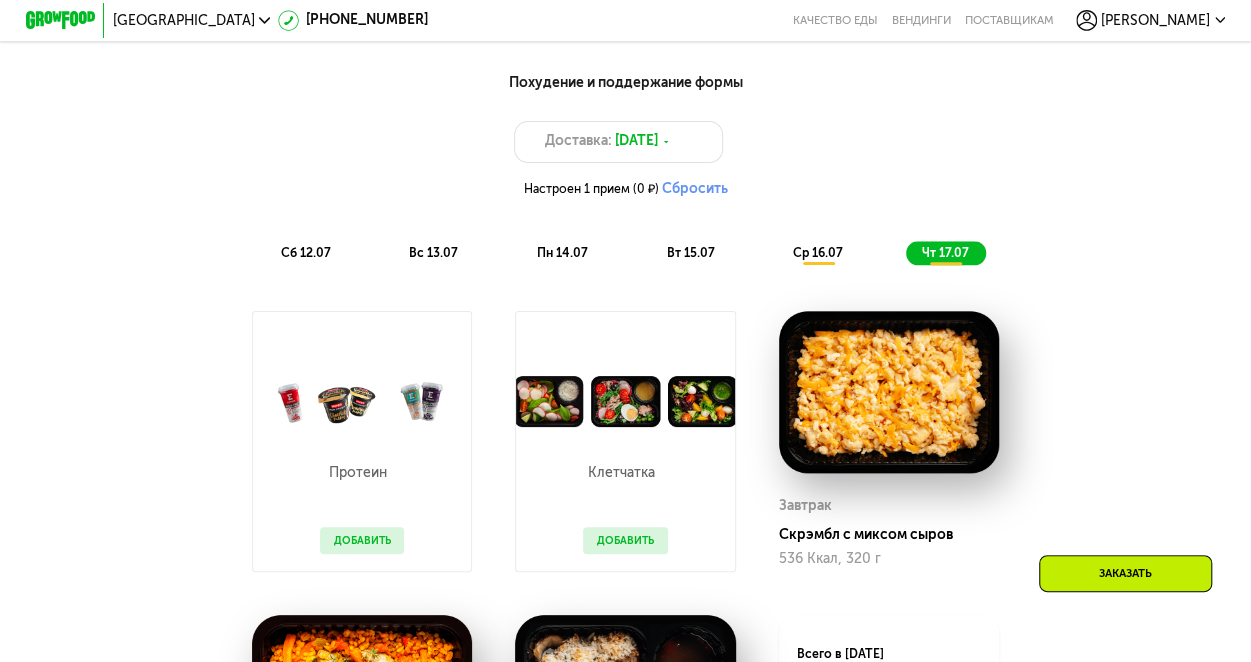 click on "сб 12.07" at bounding box center [306, 253] 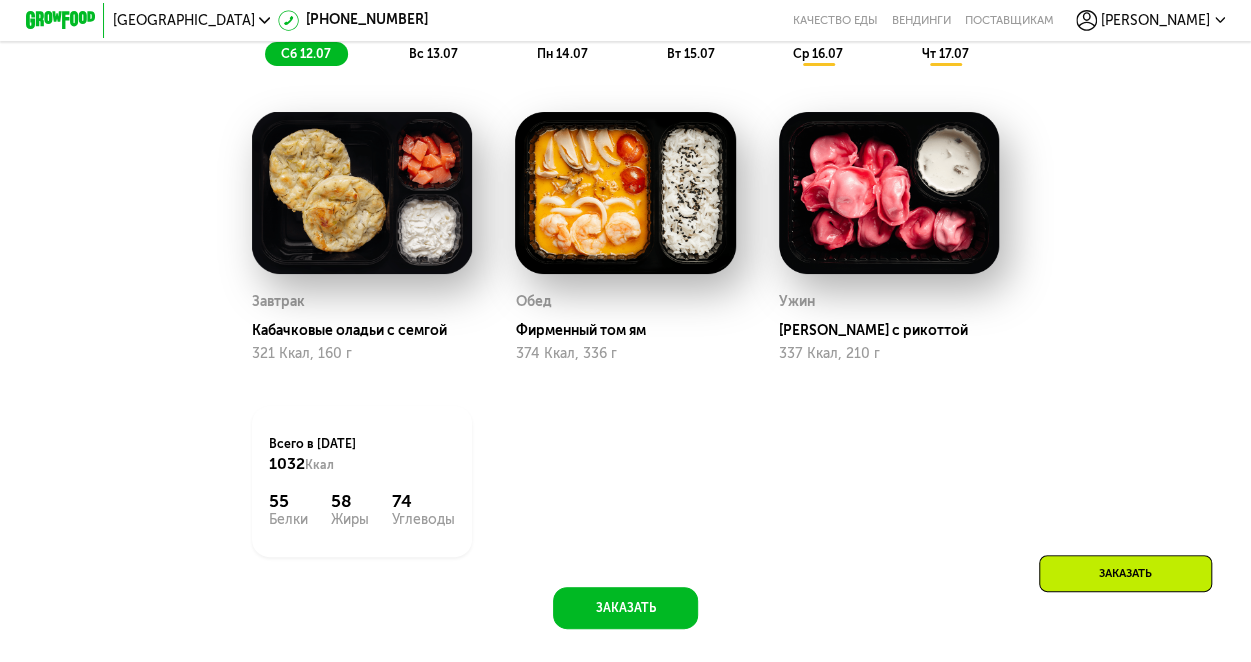 scroll, scrollTop: 1127, scrollLeft: 0, axis: vertical 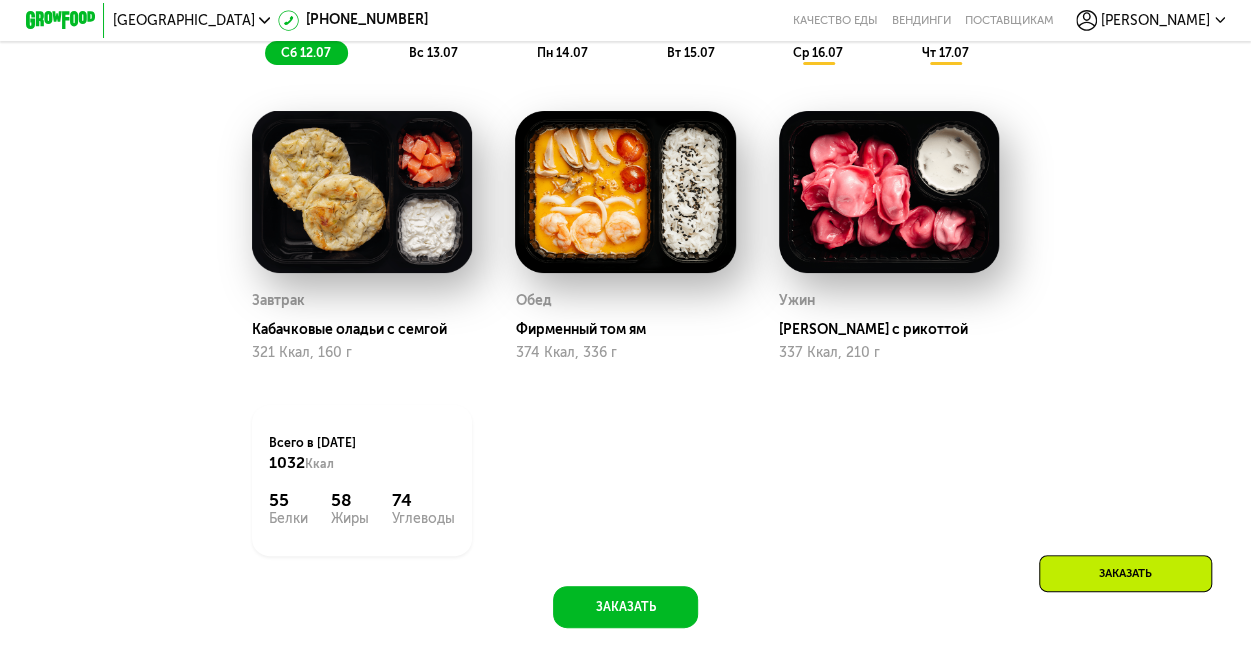 click on "вс 13.07" at bounding box center (433, 53) 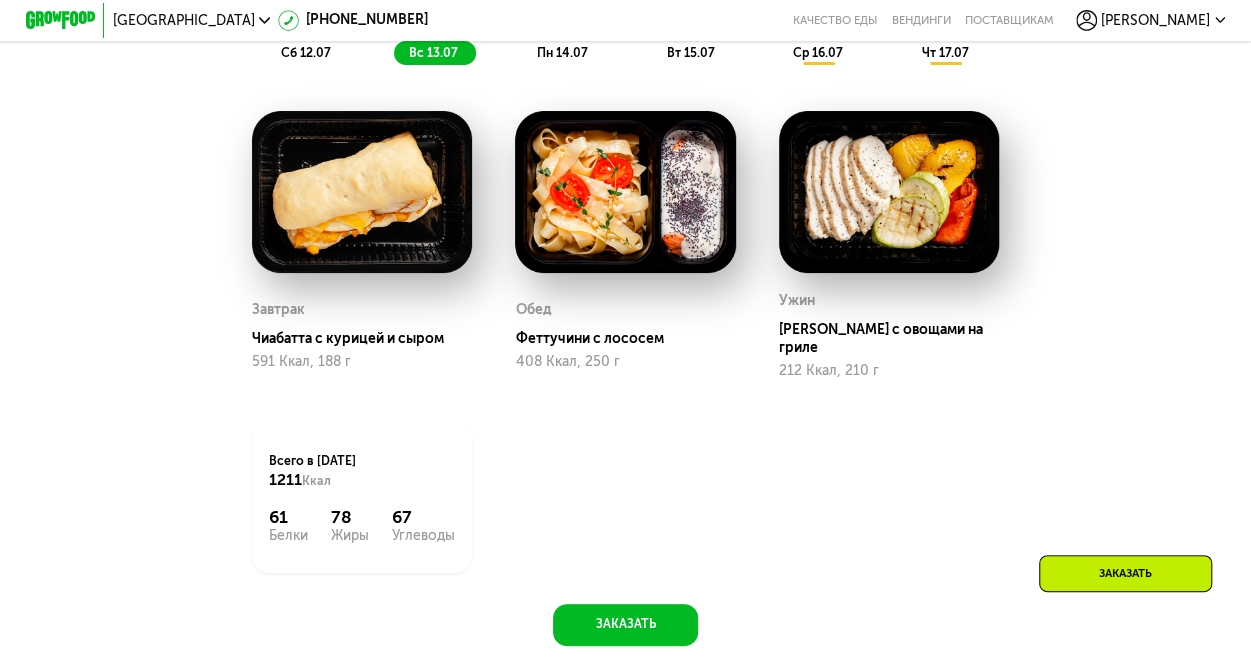 click on "пн 14.07" at bounding box center (562, 53) 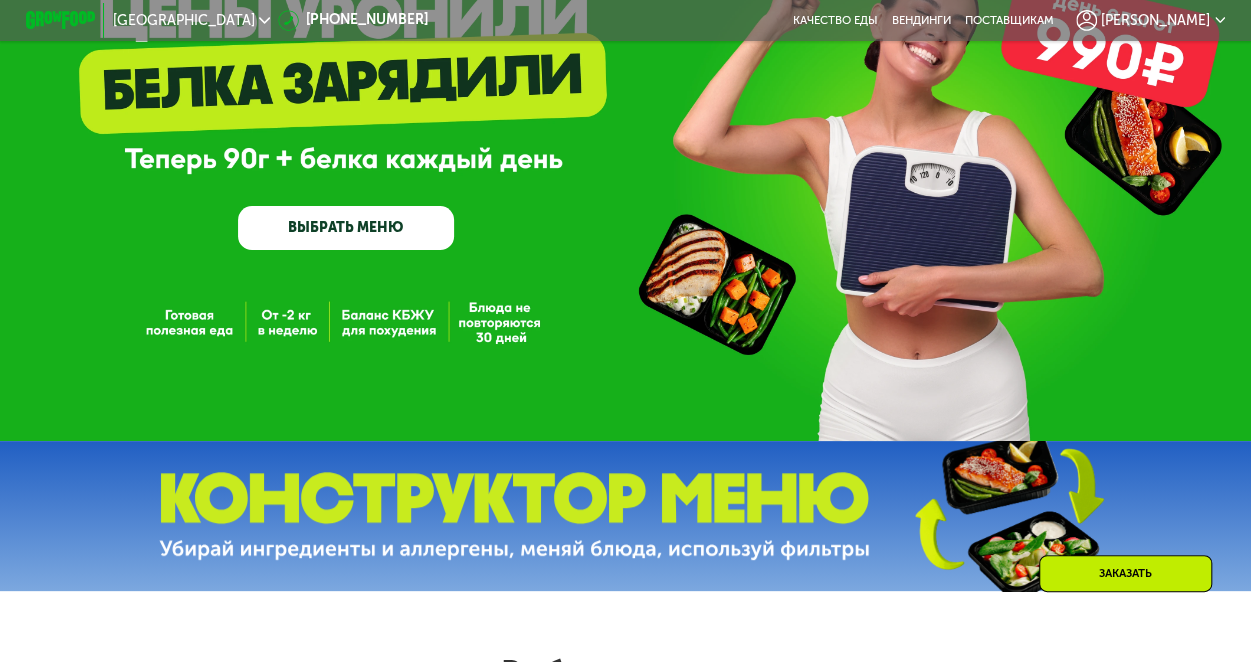 scroll, scrollTop: 127, scrollLeft: 0, axis: vertical 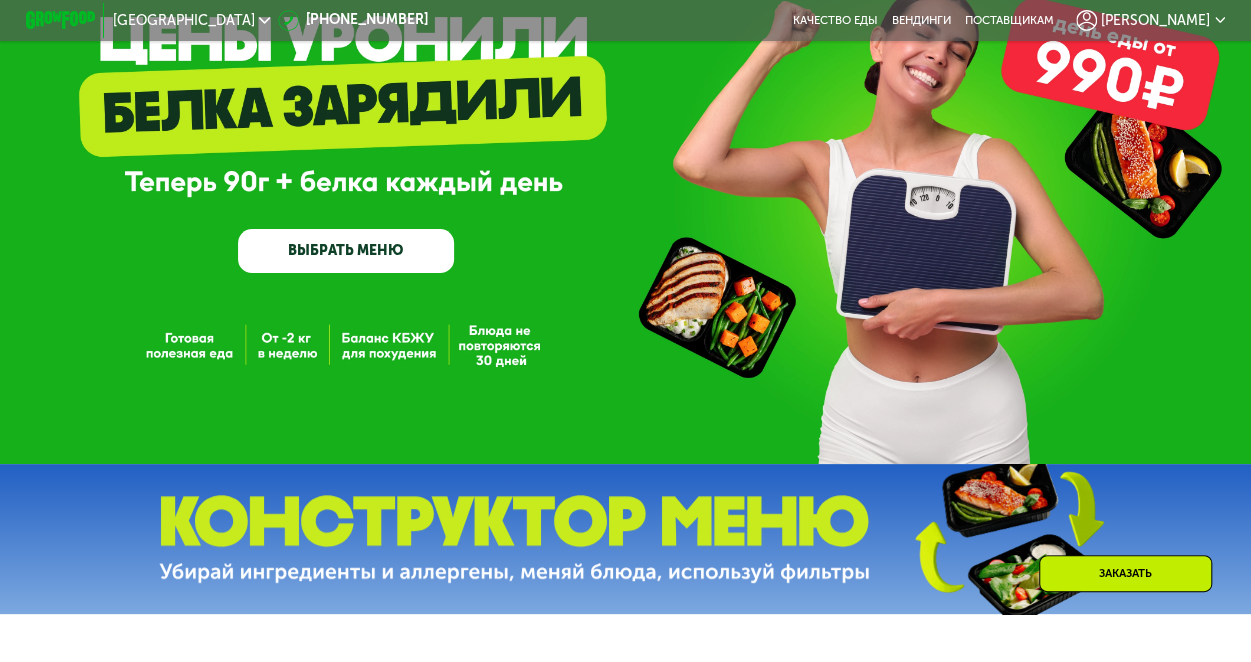 click at bounding box center [514, 539] 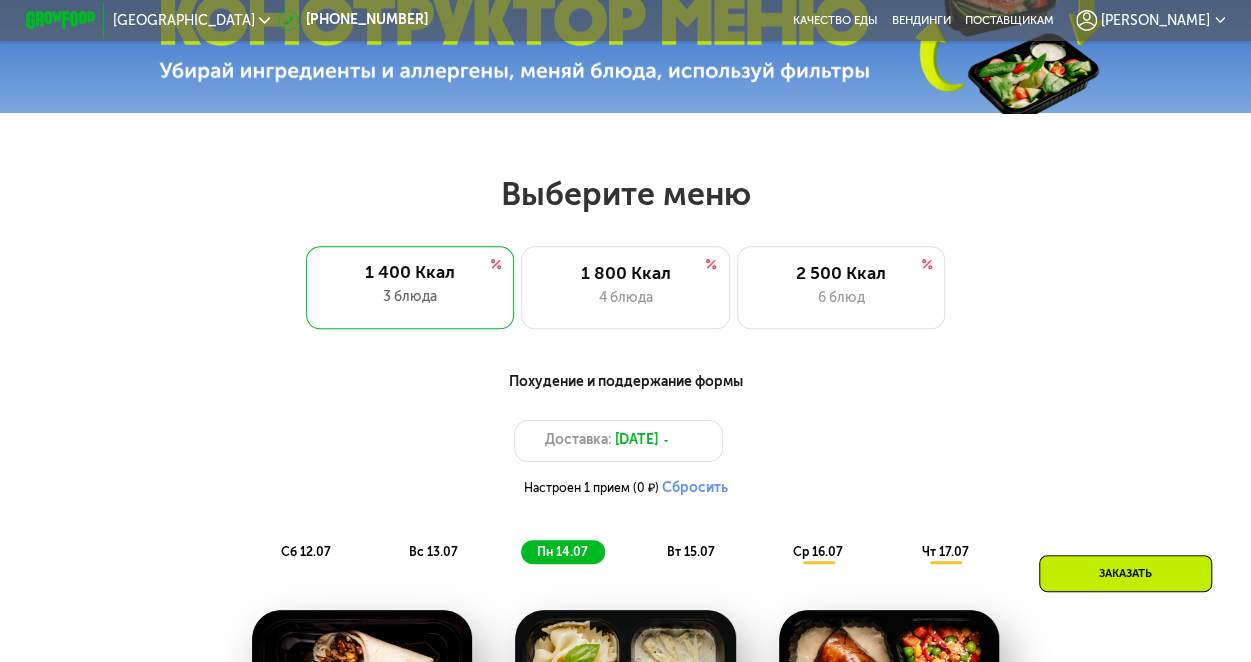 click on "Санкт-Петербург  8 (800) 555-21-78   Качество еды   Вендинги   поставщикам  Юлия   GrowFood — доставка правильного питания  ВЫБРАТЬ МЕНЮ                                                                                                                                                                      Выберите меню  1 400 Ккал 3 блюда 1 800 Ккал 4 блюда 2 500 Ккал 6 блюд Похудение и поддержание формы Доставка: 11 июл, пт  Настроен 1 прием (0 ₽)     Сбросить  сб 12.07 вс 13.07 пн 14.07 вт 15.07 ср 16.07 чт 17.07 Завтрак Кабачковые оладьи с семгой 321 Ккал, 160 г Обед Фирменный том ям  374 Ккал, 336 г Ужин Тортеллини с рикоттой 337 Ккал, 210 г  Всего в субботу 1032 Ккал 55  Белки  58  Жиры  74 Обед 61" 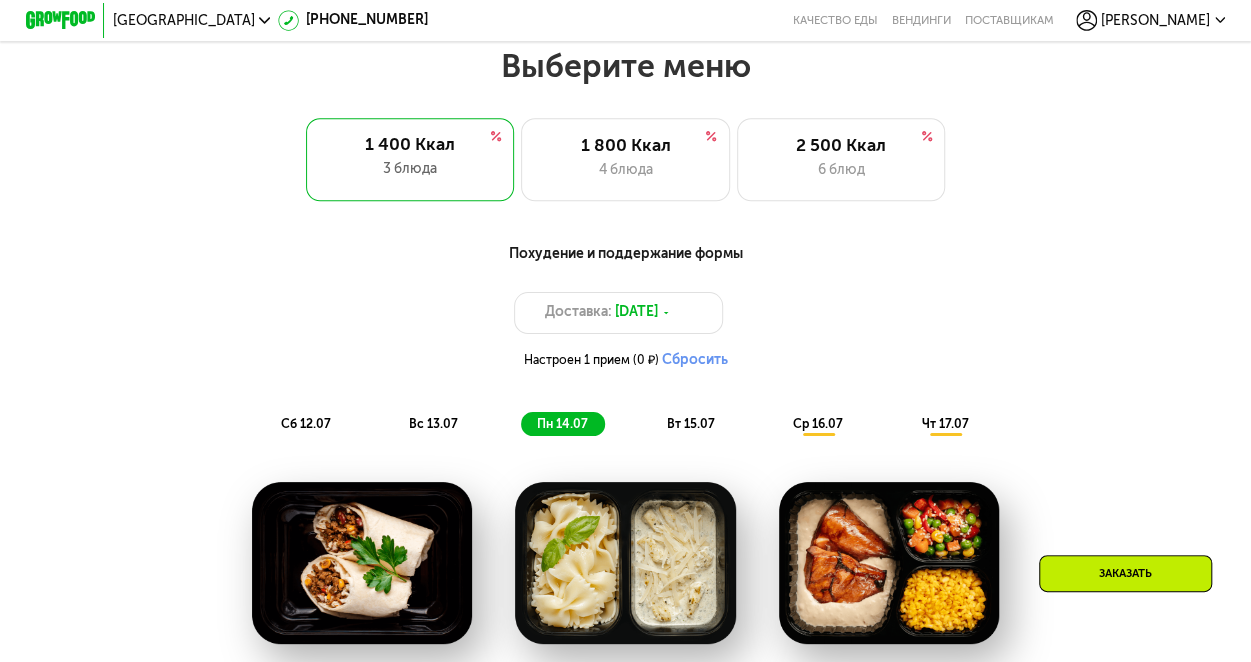 scroll, scrollTop: 768, scrollLeft: 0, axis: vertical 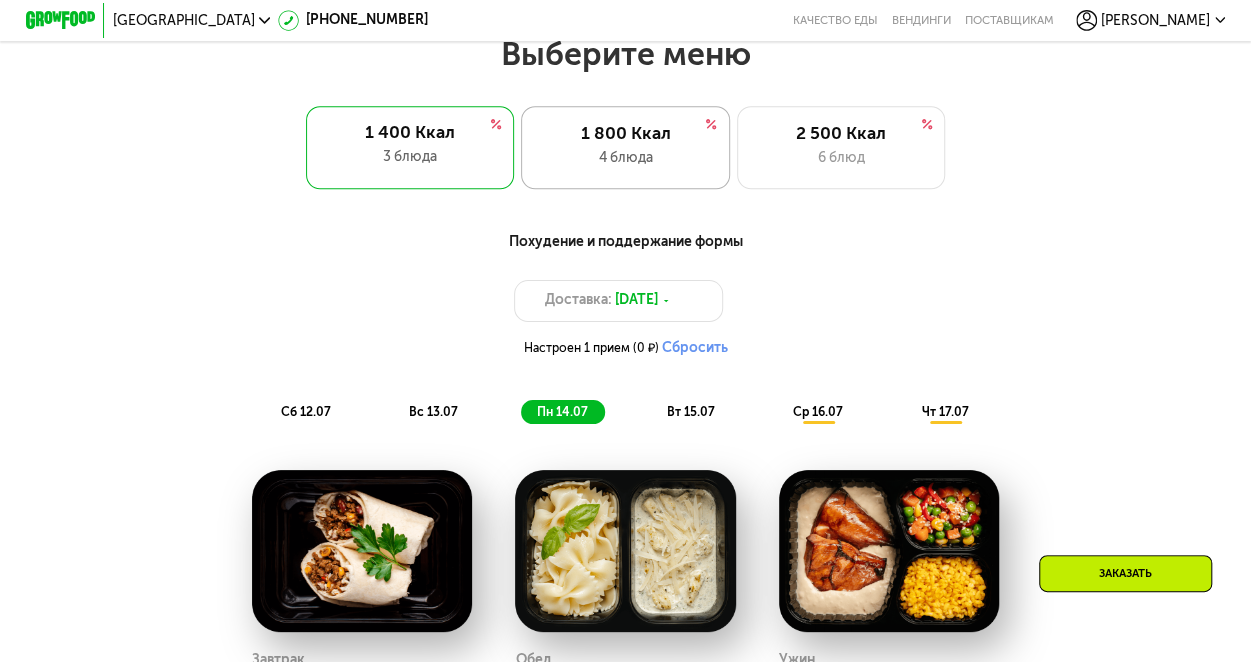click on "4 блюда" at bounding box center [626, 158] 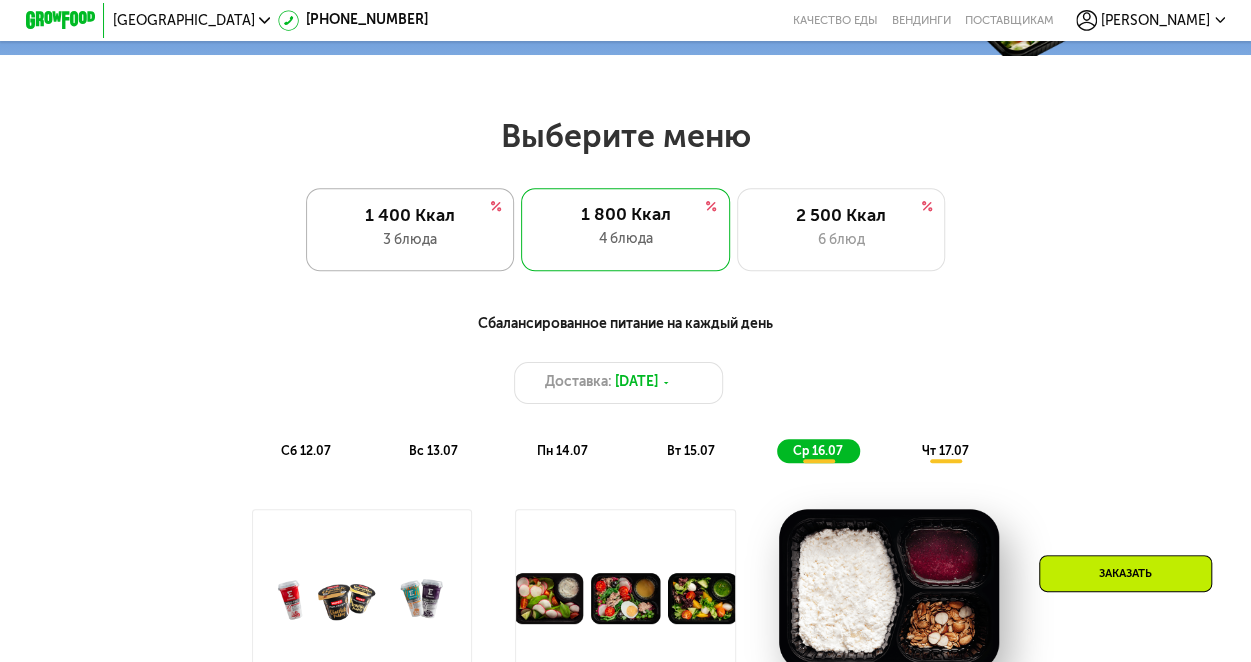 scroll, scrollTop: 668, scrollLeft: 0, axis: vertical 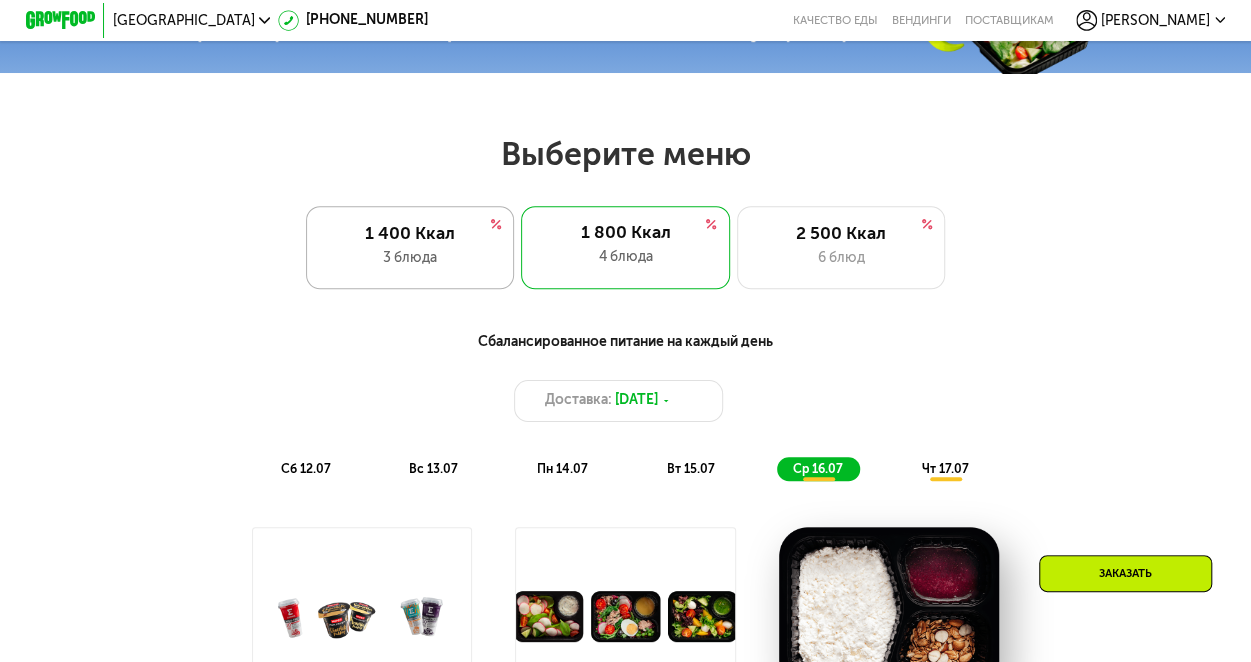 click on "1 400 Ккал" at bounding box center (410, 234) 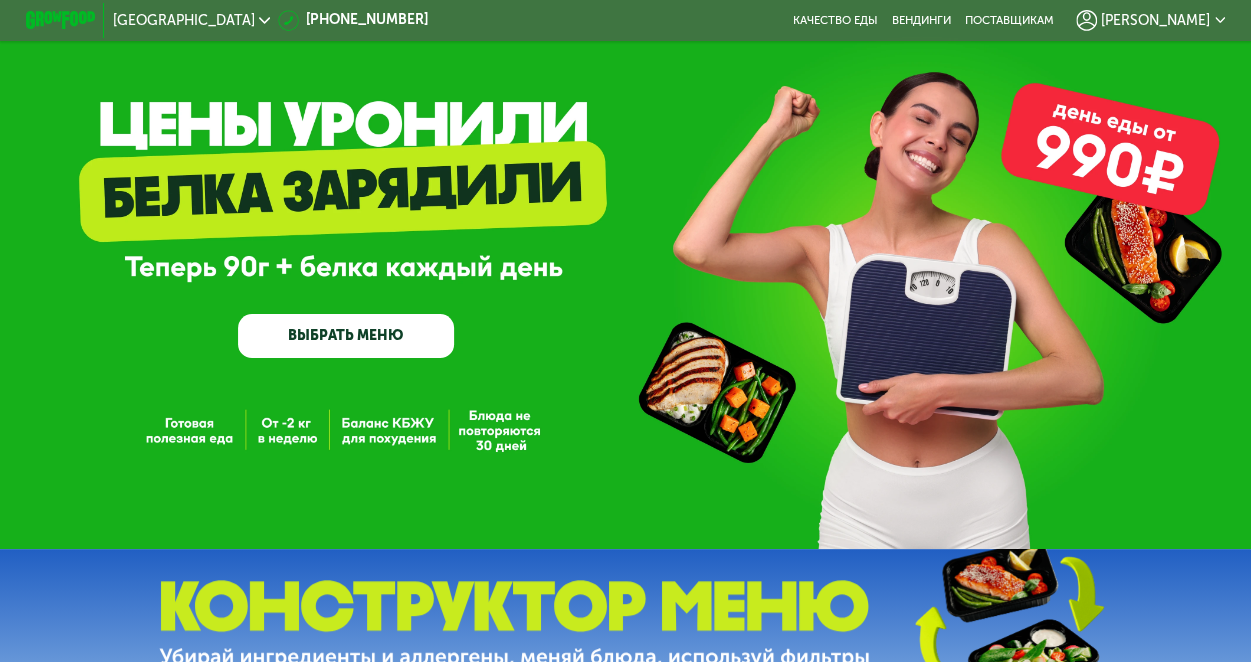 scroll, scrollTop: 0, scrollLeft: 0, axis: both 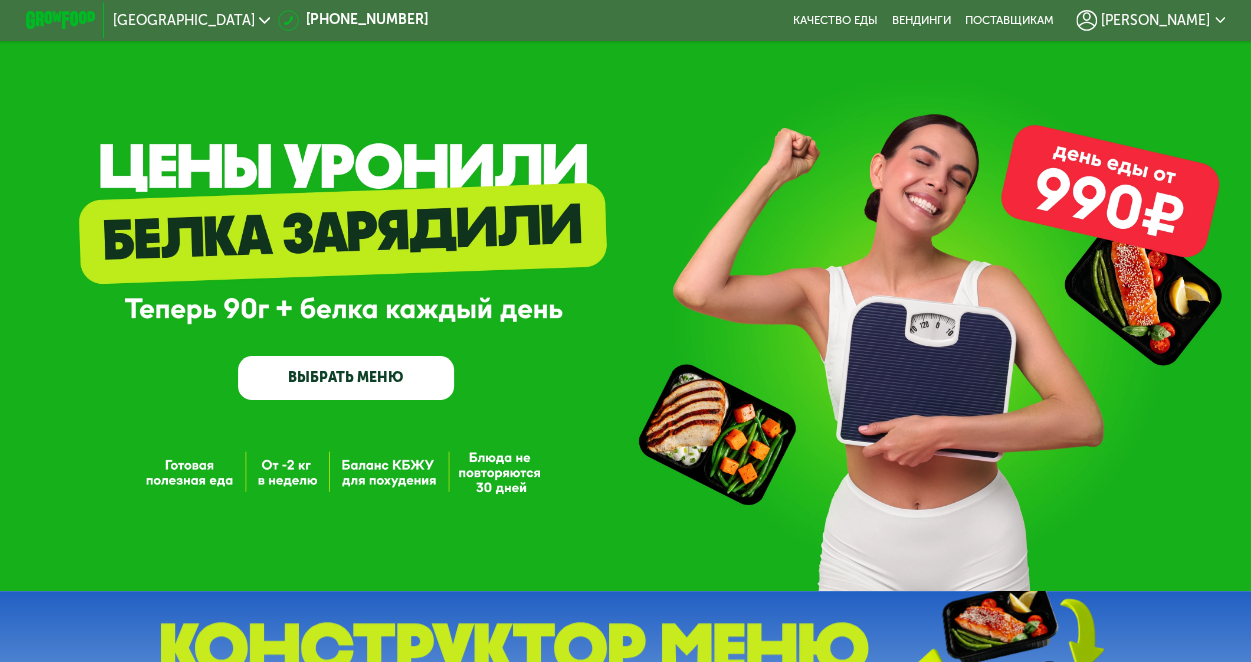 click on "[PERSON_NAME]" at bounding box center (1155, 21) 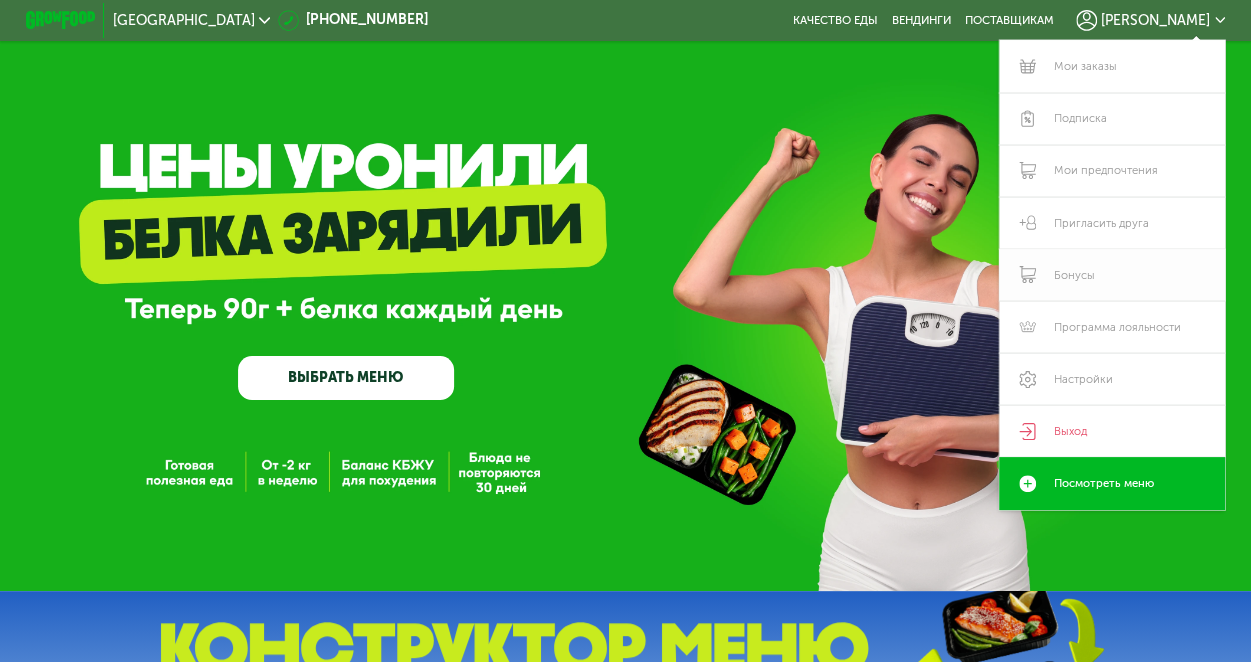 click on "Бонусы" at bounding box center [1112, 275] 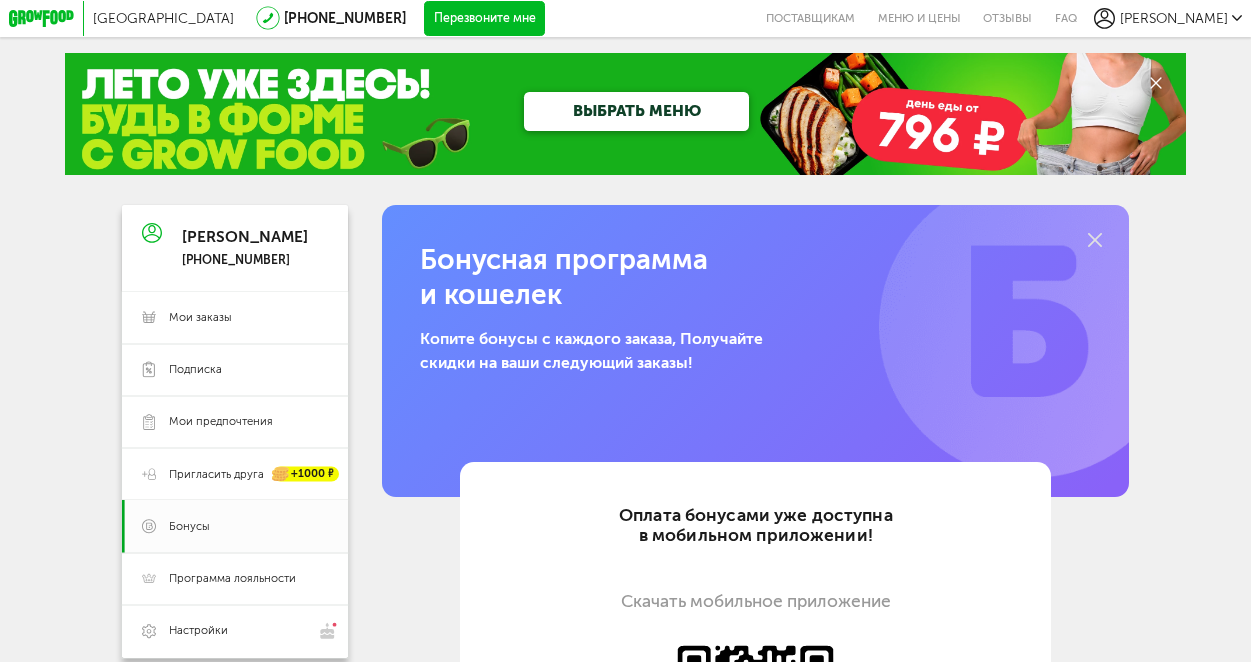 scroll, scrollTop: 0, scrollLeft: 0, axis: both 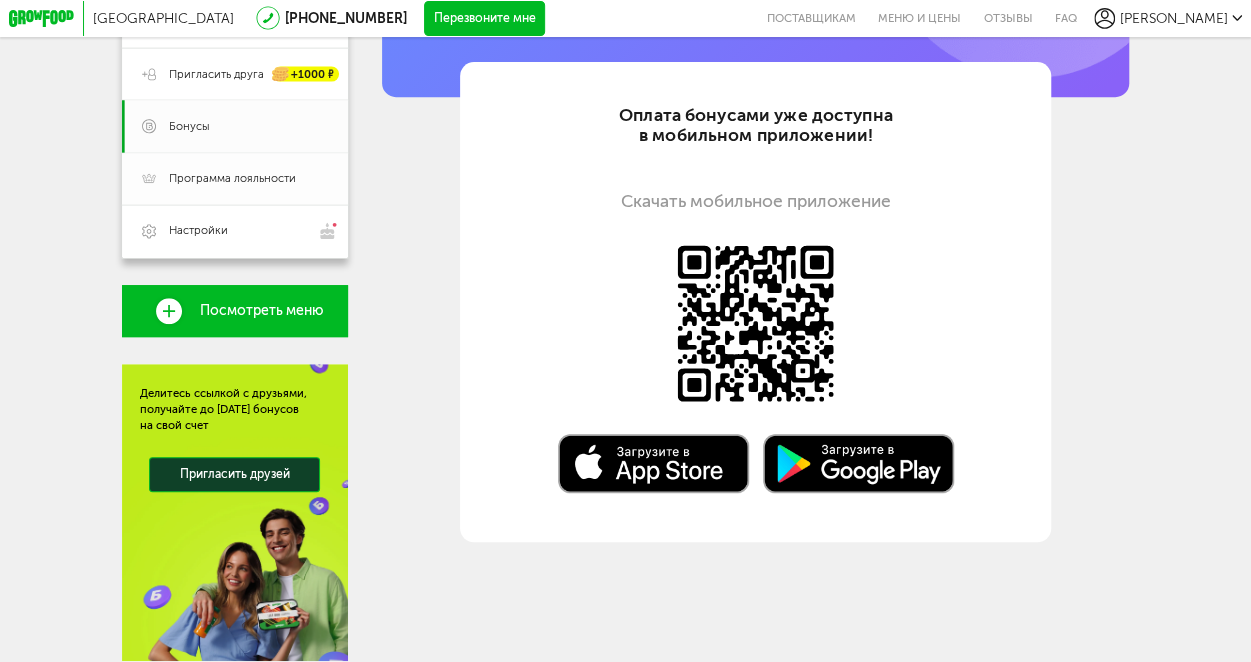 click on "Программа лояльности" at bounding box center [232, 179] 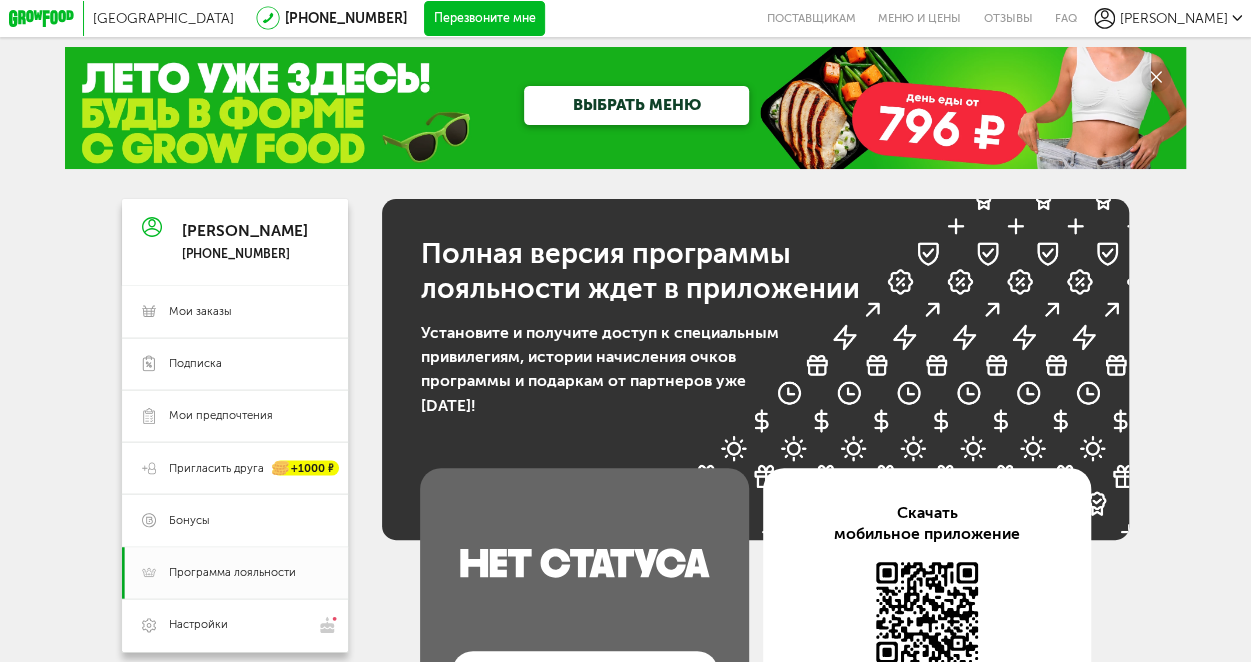 scroll, scrollTop: 0, scrollLeft: 0, axis: both 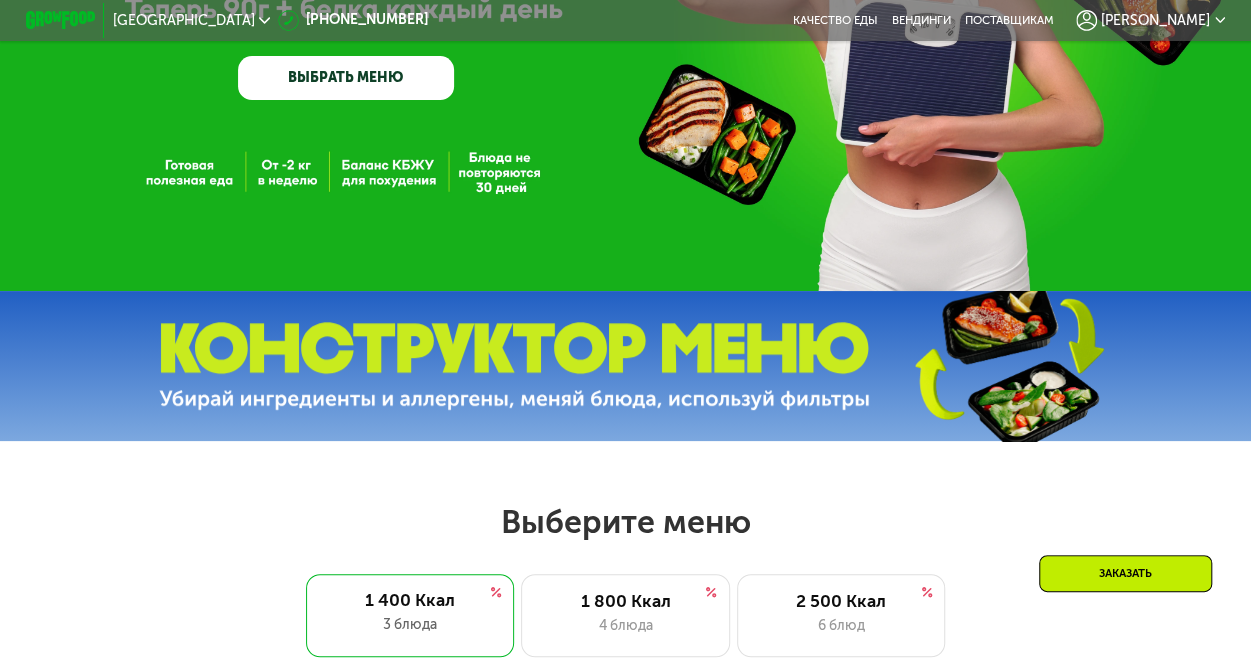 click on "ВЫБРАТЬ МЕНЮ" at bounding box center [346, 77] 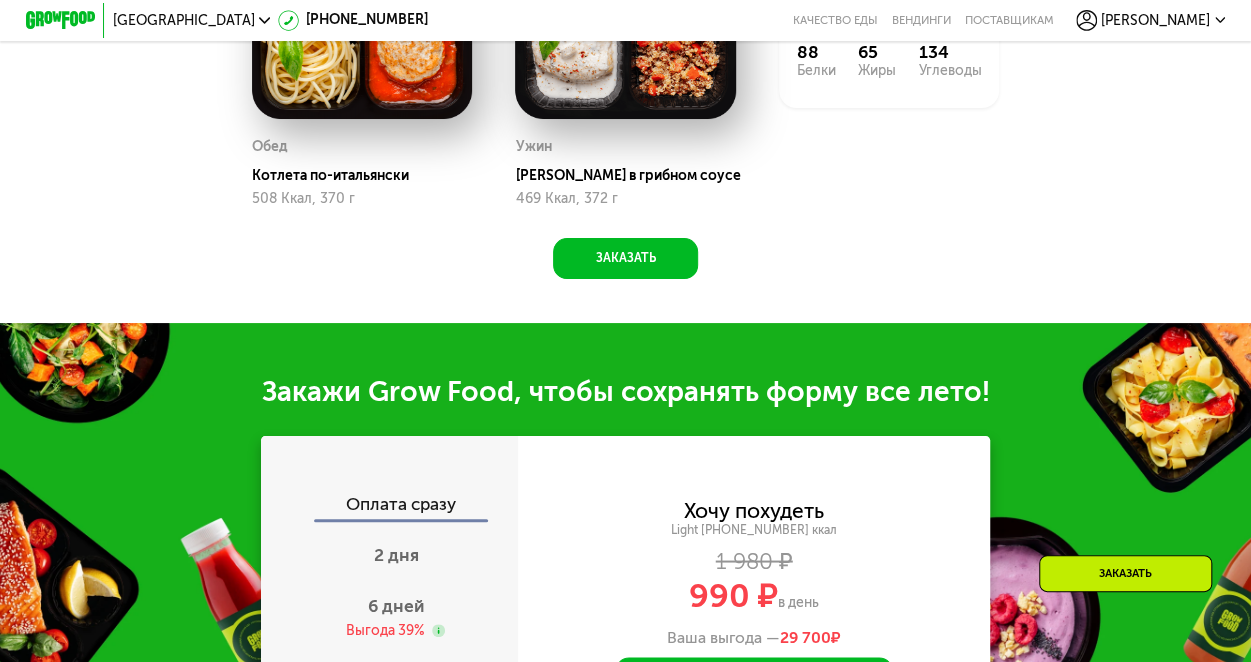scroll, scrollTop: 1768, scrollLeft: 0, axis: vertical 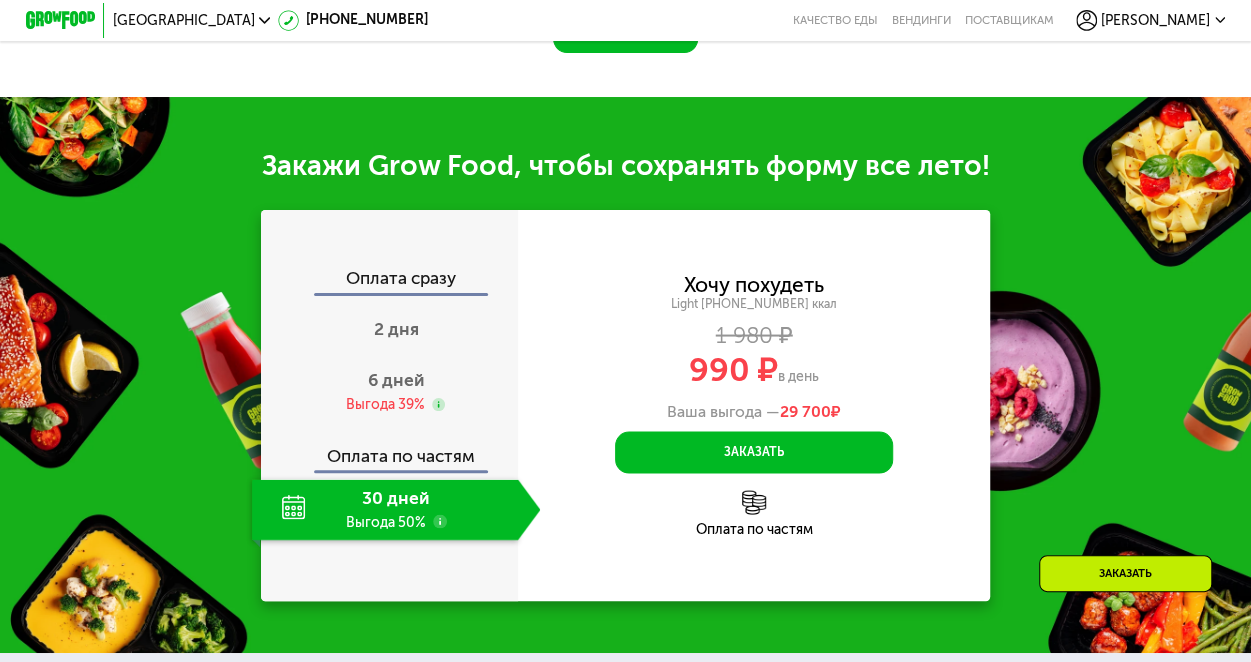 click on "Оплата по частям" 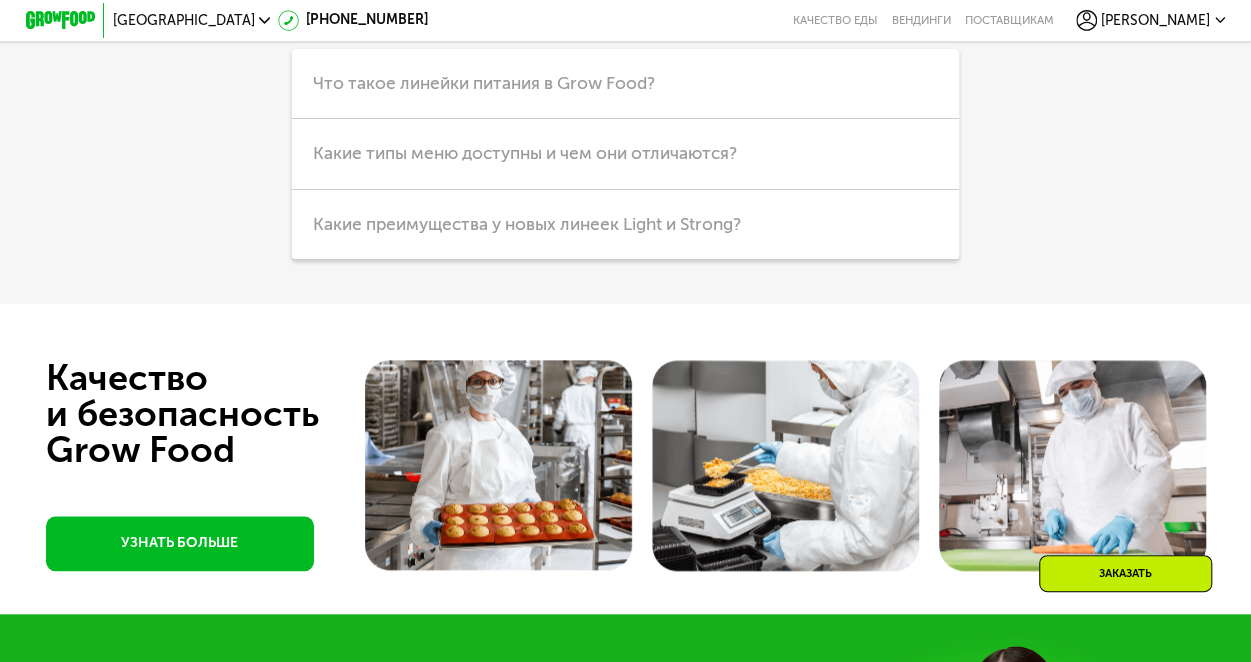 scroll, scrollTop: 4268, scrollLeft: 0, axis: vertical 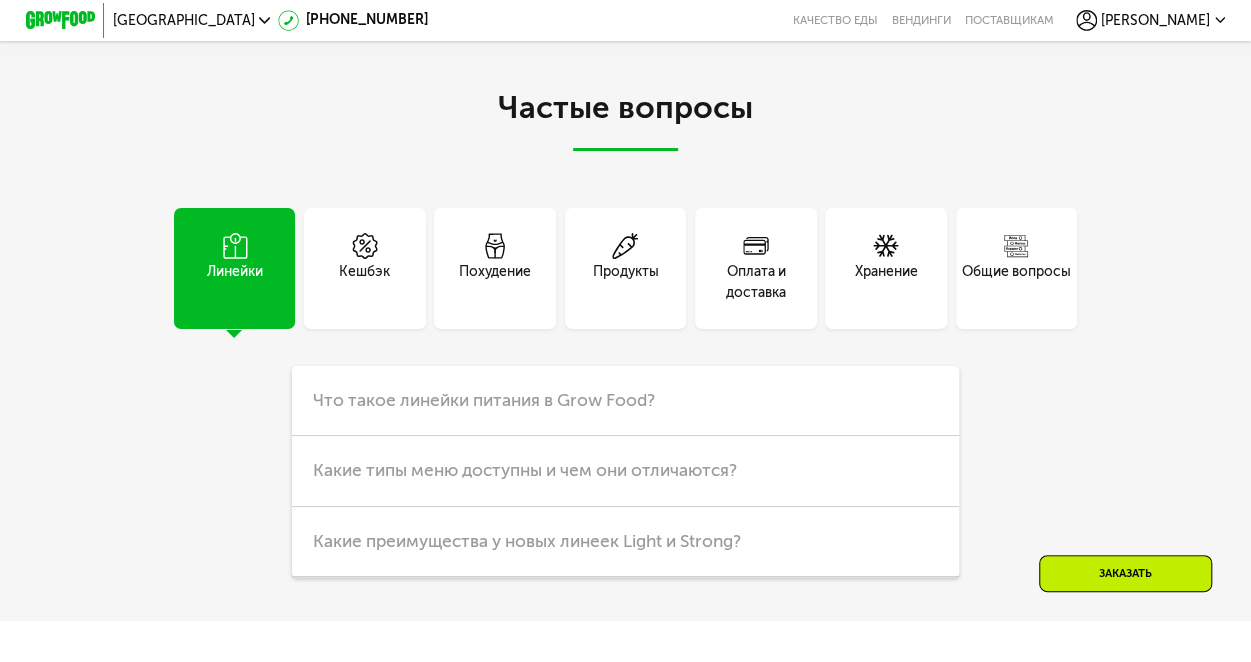 click on "Похудение" at bounding box center (495, 283) 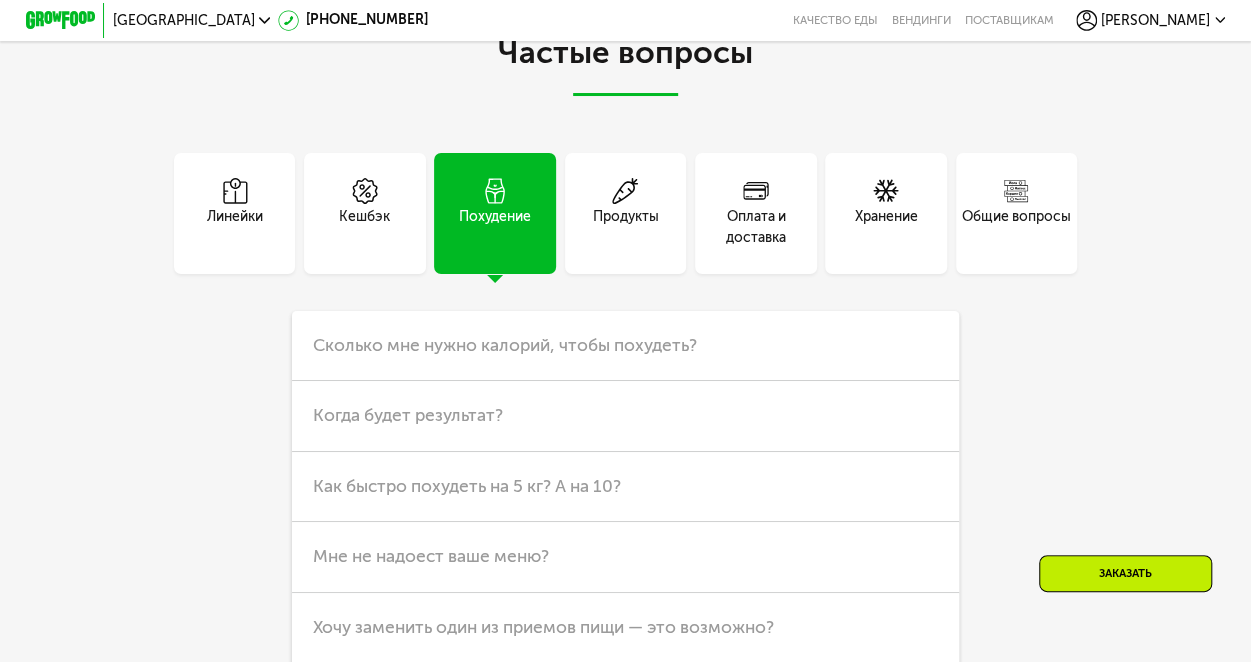scroll, scrollTop: 4368, scrollLeft: 0, axis: vertical 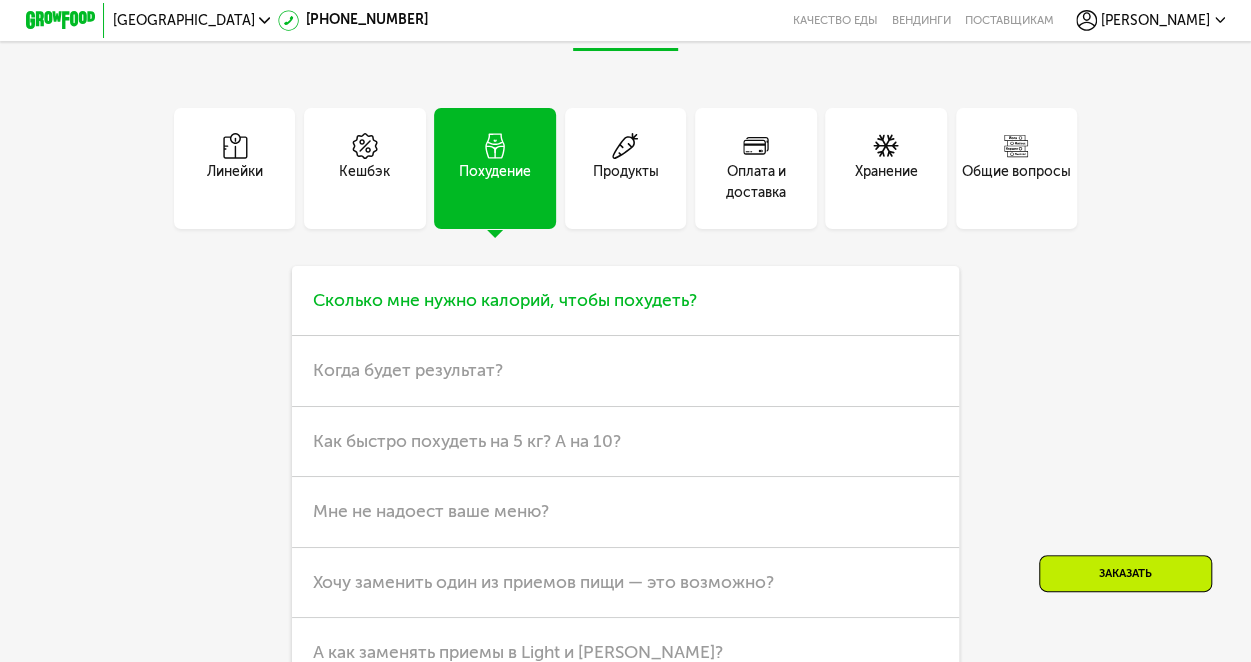 click on "Сколько мне нужно калорий, чтобы похудеть?" at bounding box center (505, 300) 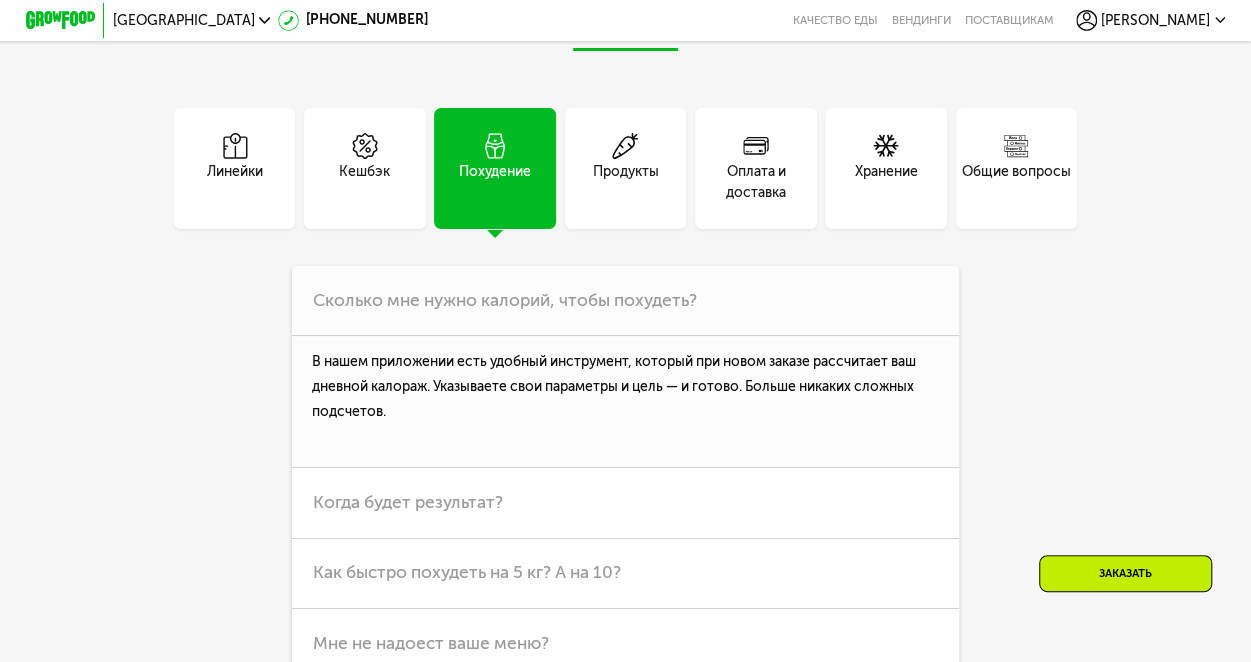 click on "[PERSON_NAME]" 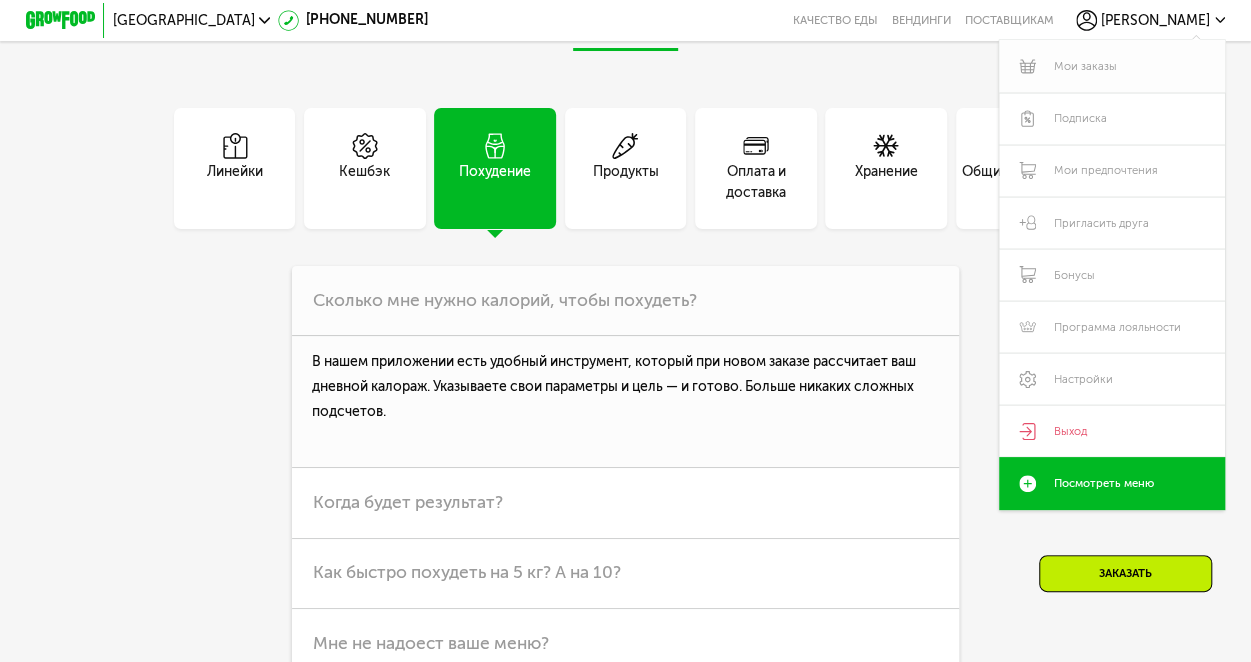 click on "Мои заказы" at bounding box center [1112, 66] 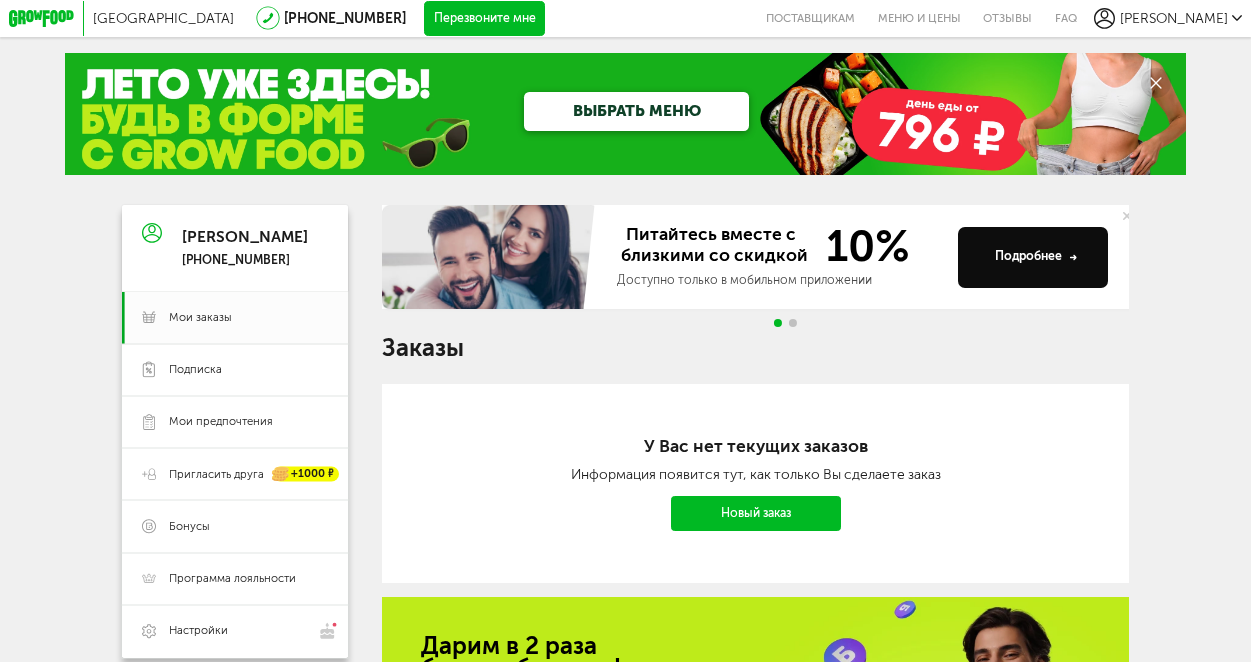 scroll, scrollTop: 0, scrollLeft: 0, axis: both 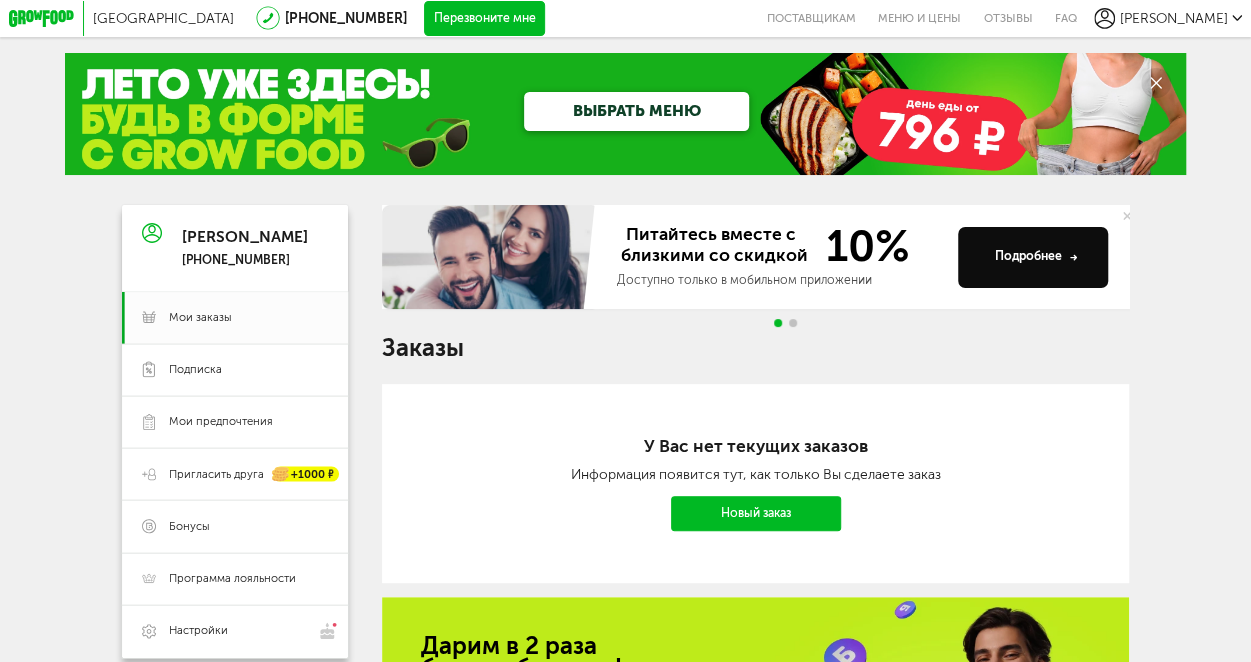 click on "Подробнее" at bounding box center [1036, 256] 